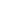 scroll, scrollTop: 0, scrollLeft: 0, axis: both 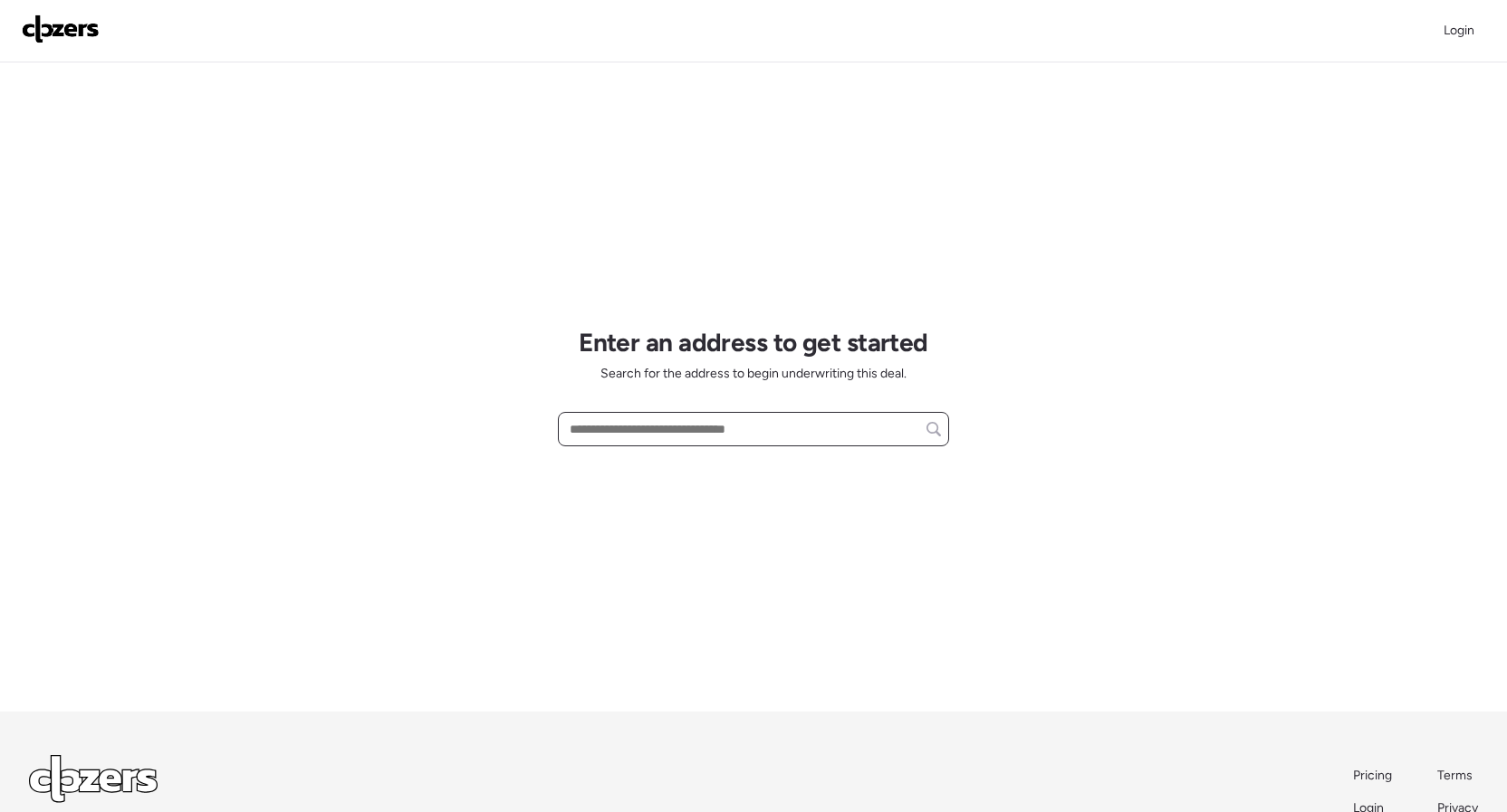 click at bounding box center [754, 429] 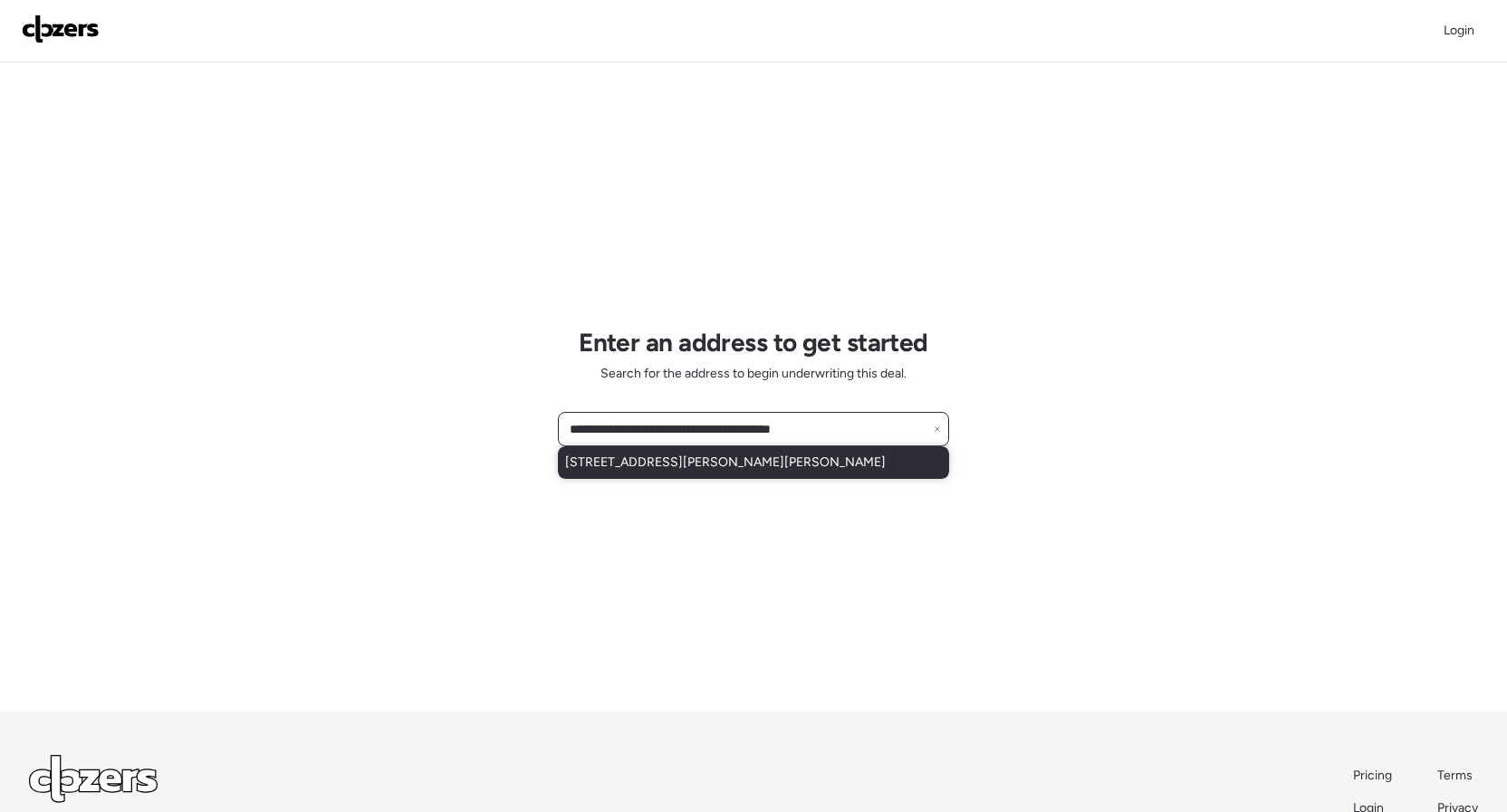 type on "**********" 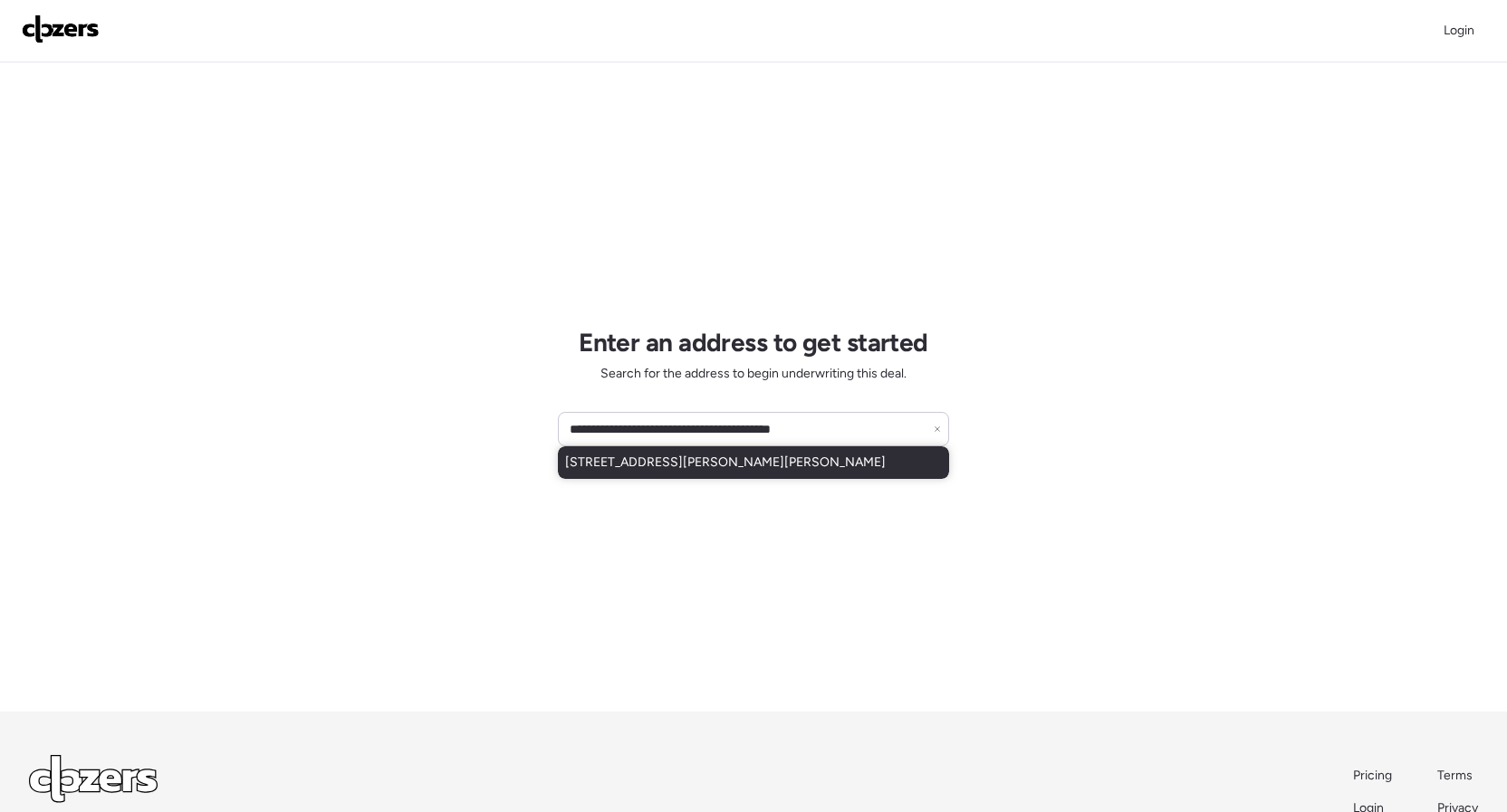 click on "[STREET_ADDRESS][PERSON_NAME][PERSON_NAME]" at bounding box center [725, 463] 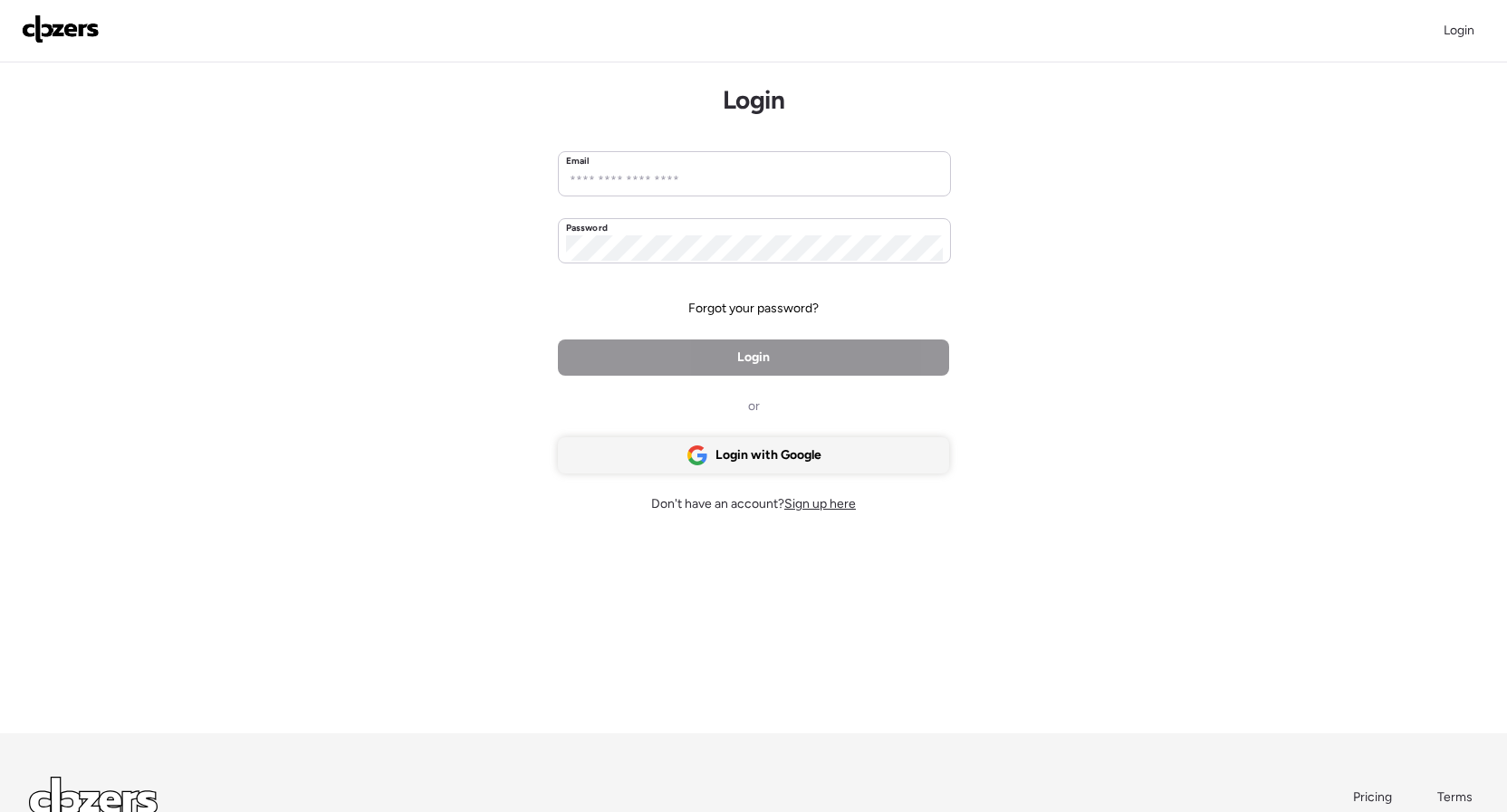 click on "Login with Google" at bounding box center [768, 455] 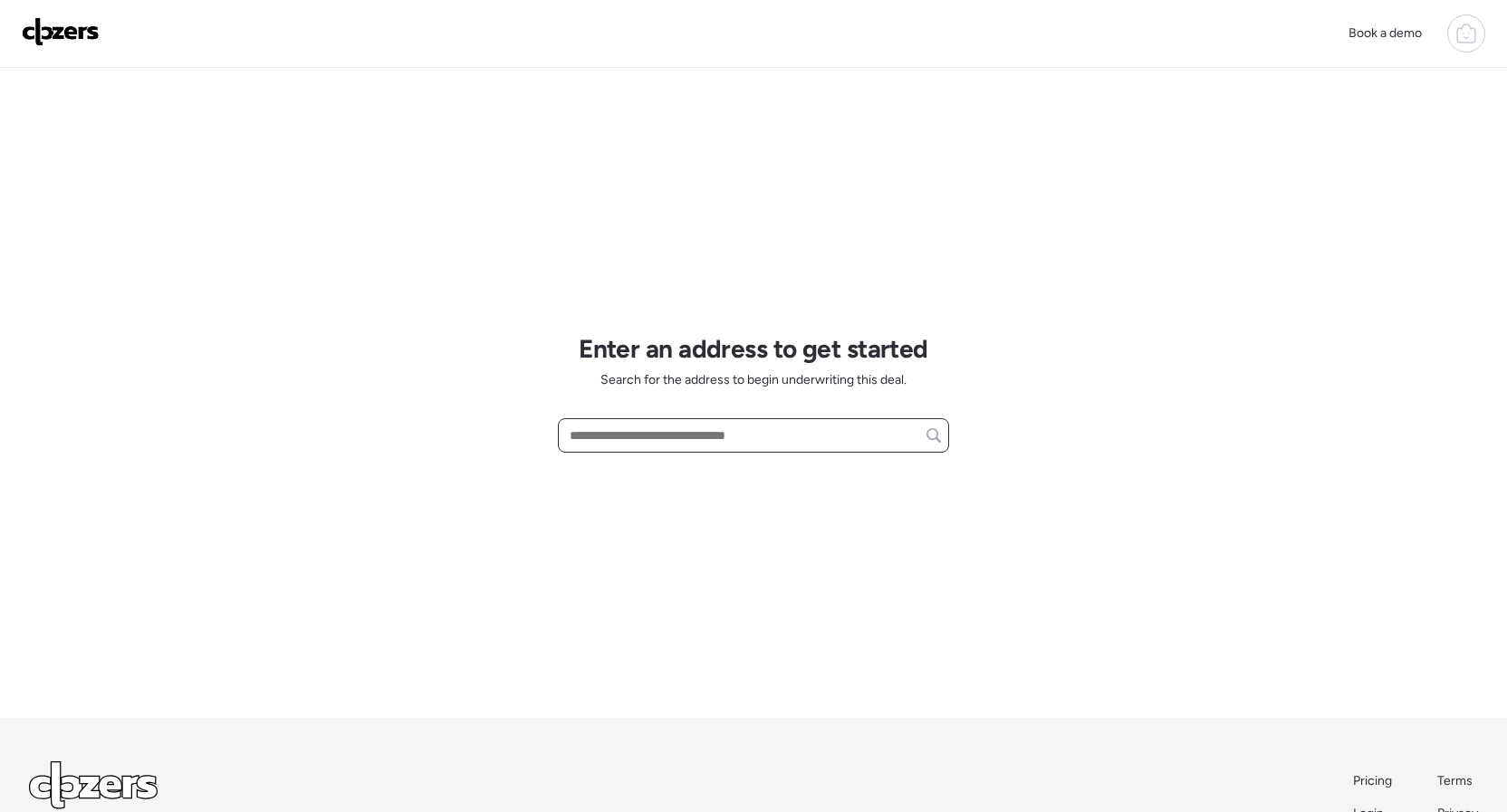 click at bounding box center (754, 435) 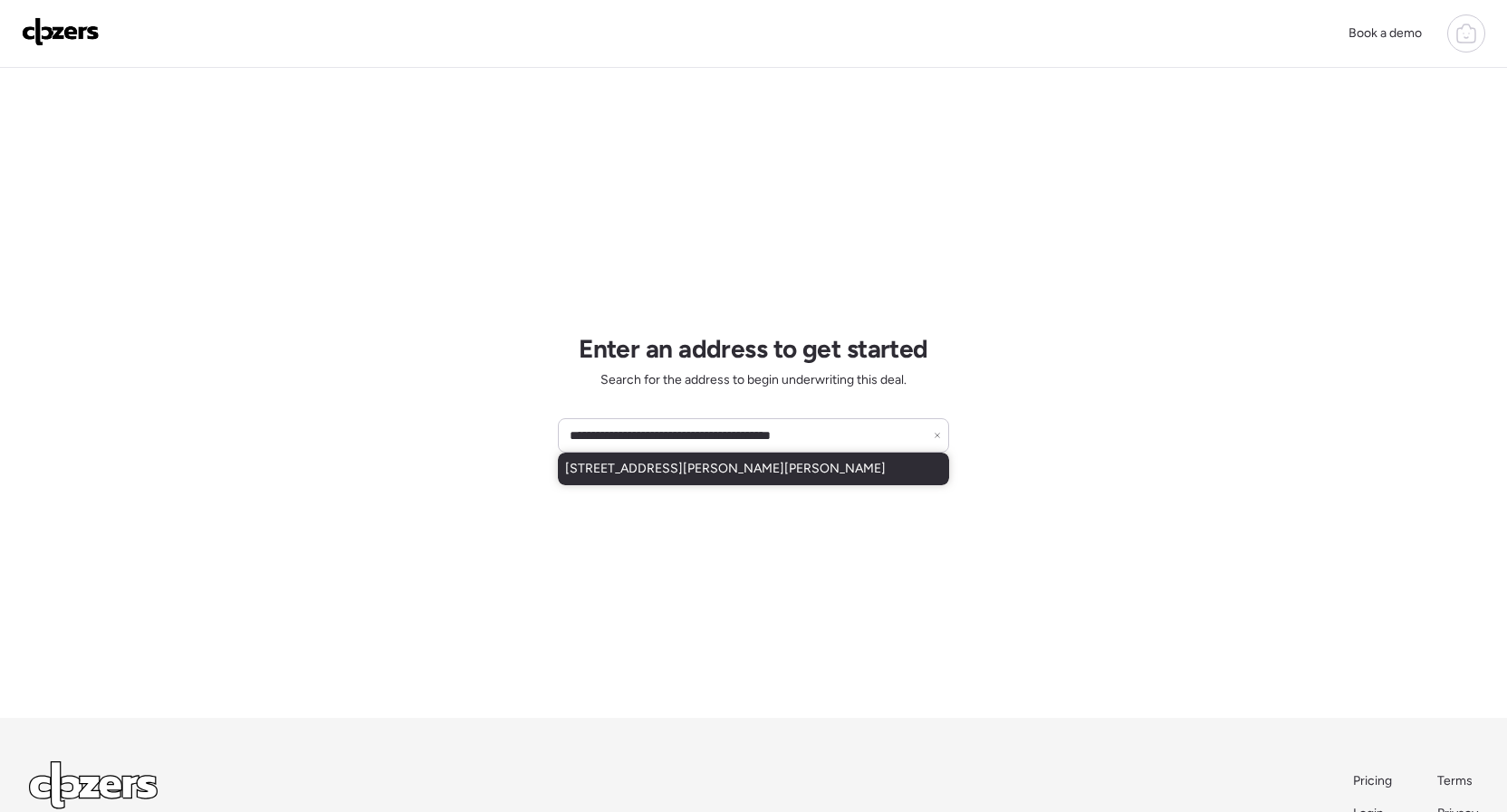 click on "[STREET_ADDRESS][PERSON_NAME][PERSON_NAME]" at bounding box center [725, 469] 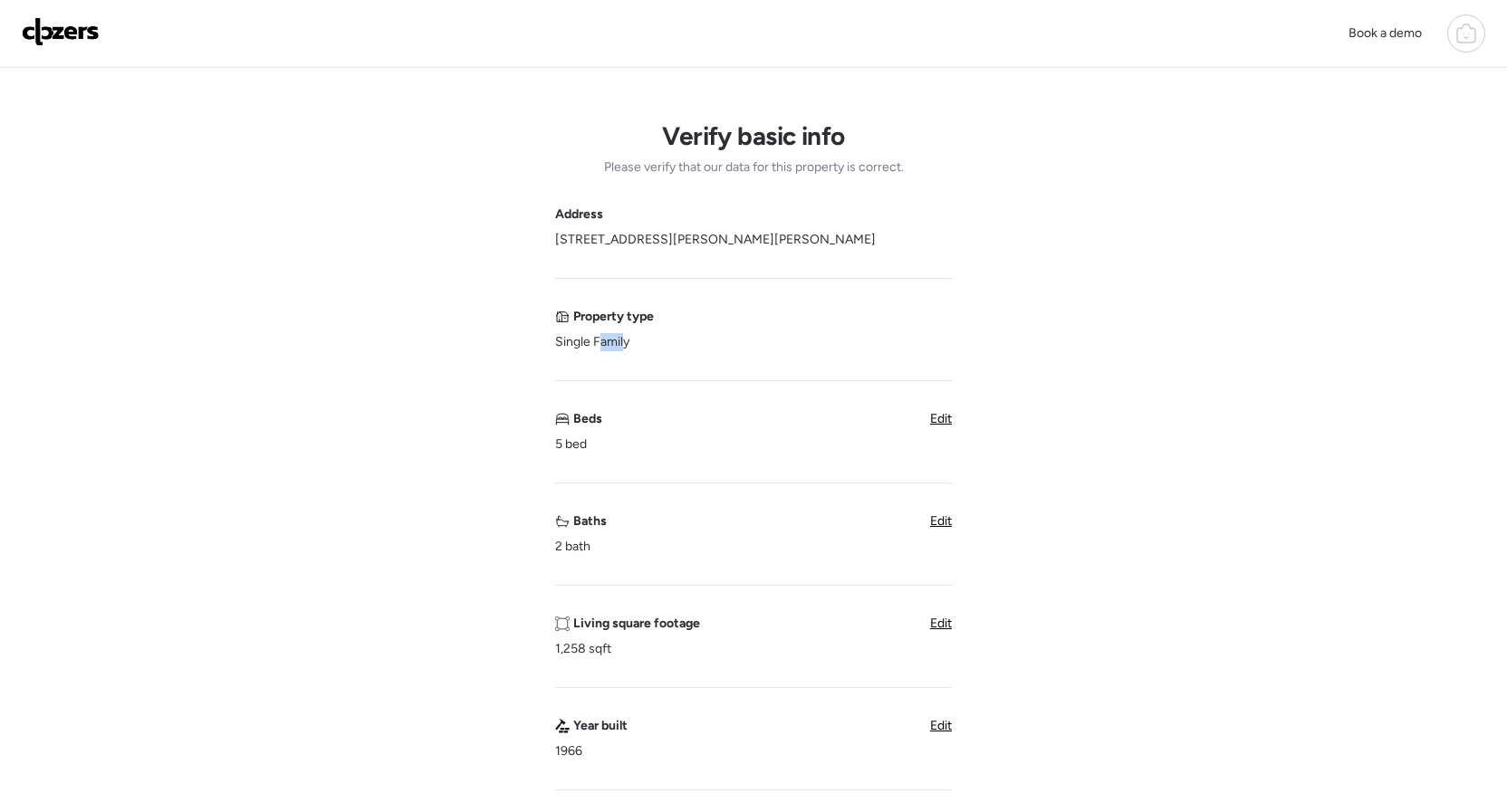 drag, startPoint x: 597, startPoint y: 339, endPoint x: 625, endPoint y: 343, distance: 28.284 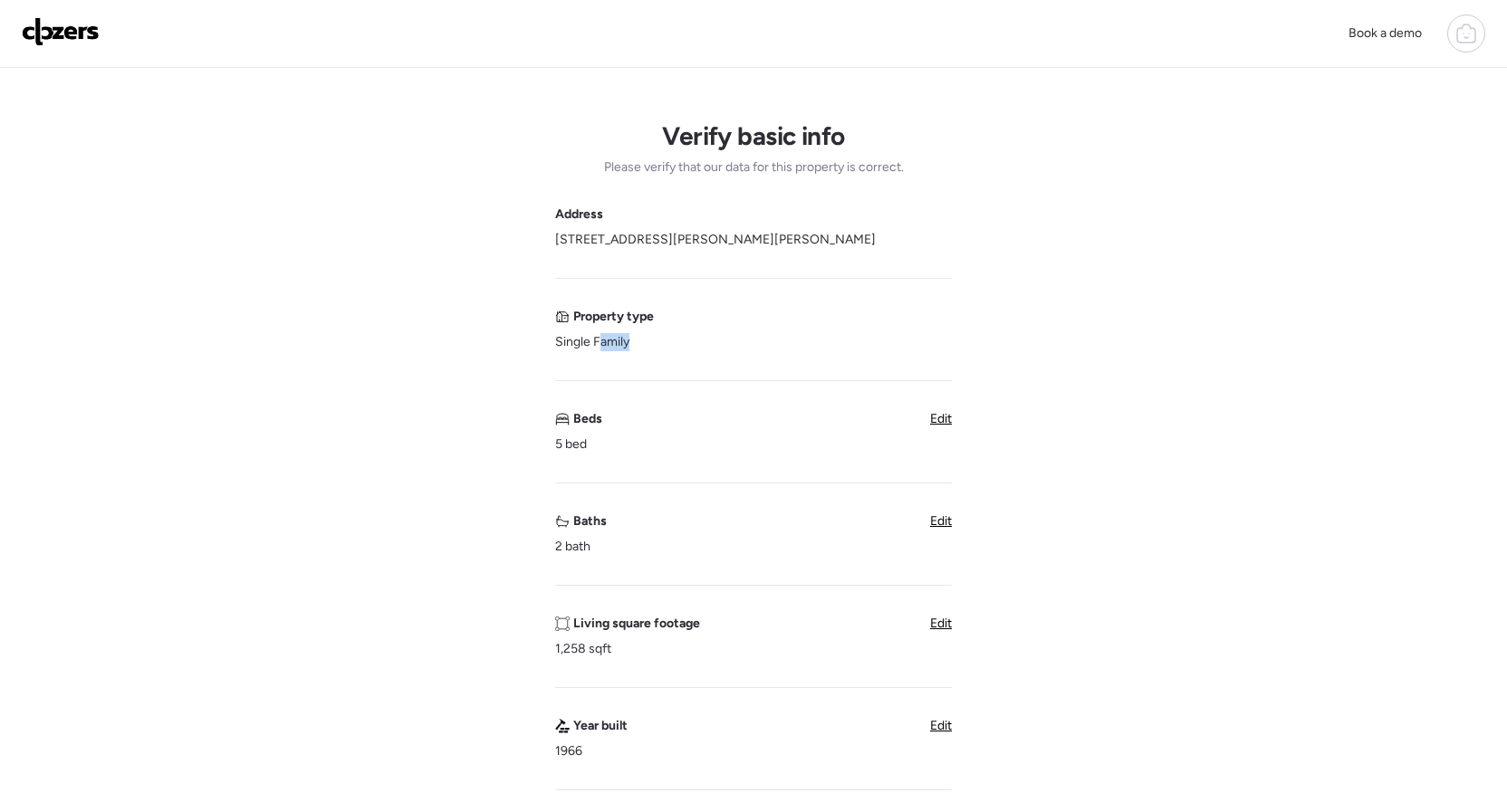 drag, startPoint x: 634, startPoint y: 339, endPoint x: 599, endPoint y: 338, distance: 35.014283 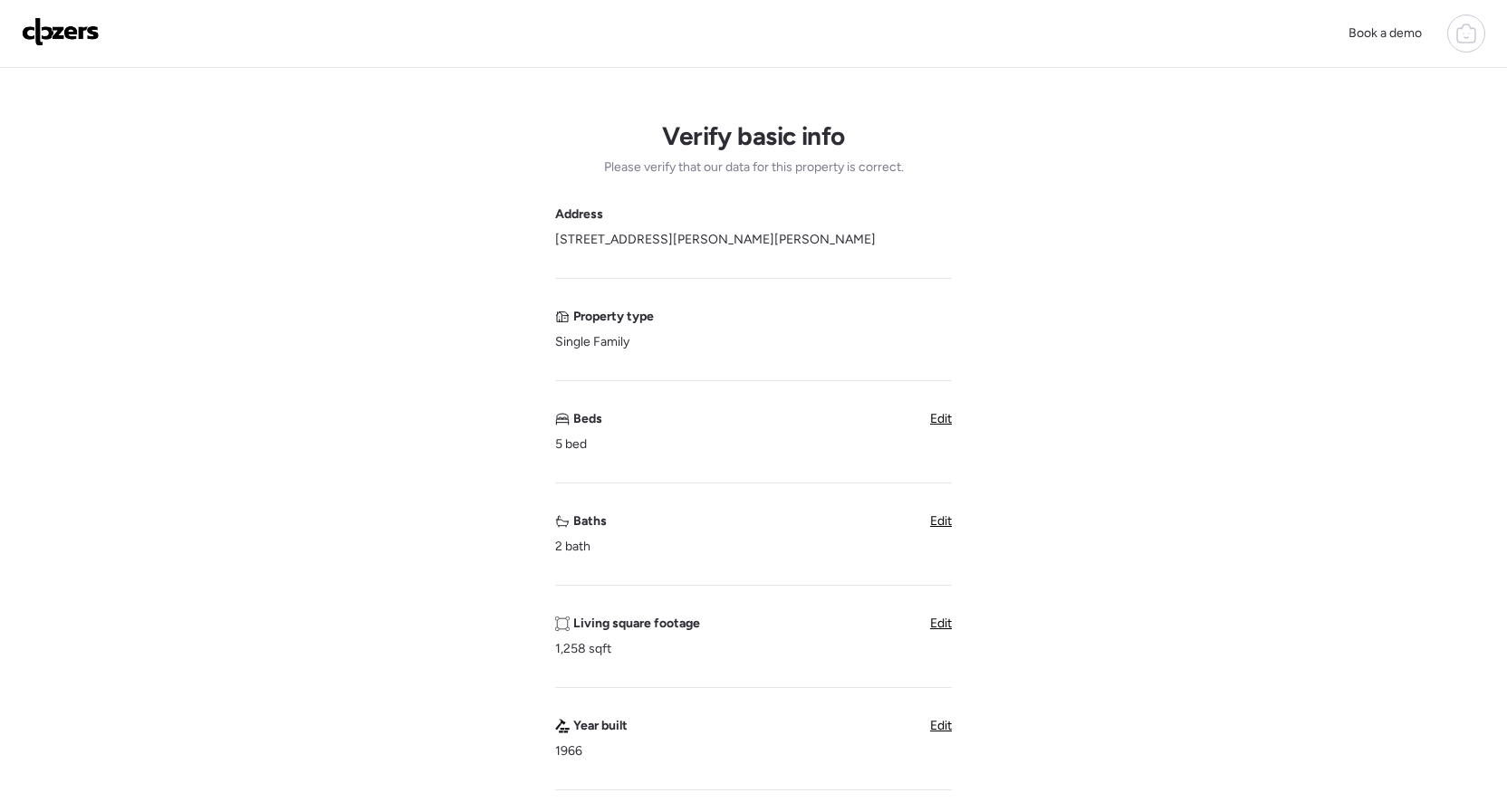 click on "Edit" at bounding box center [941, 623] 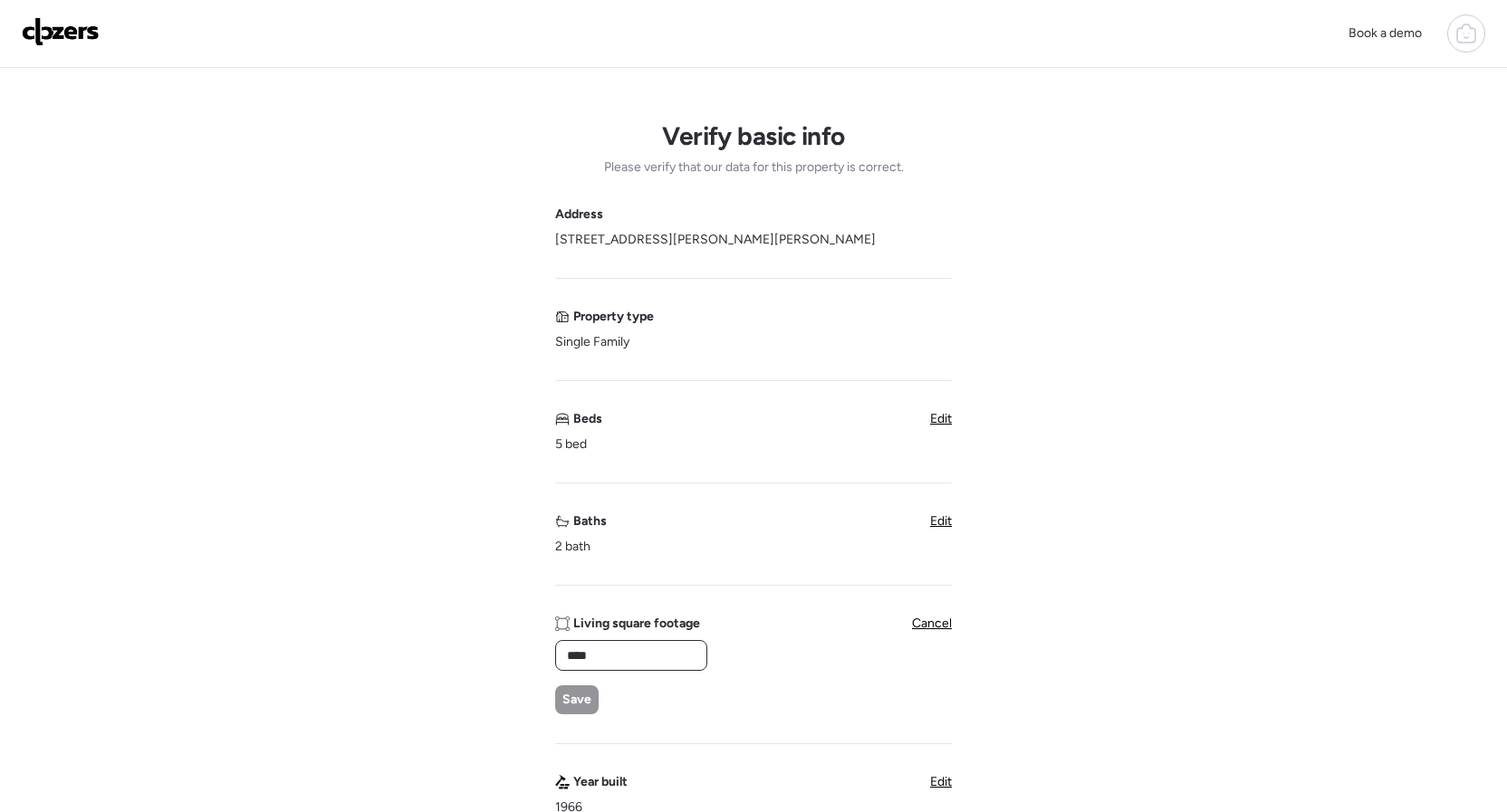 click on "****" at bounding box center [631, 655] 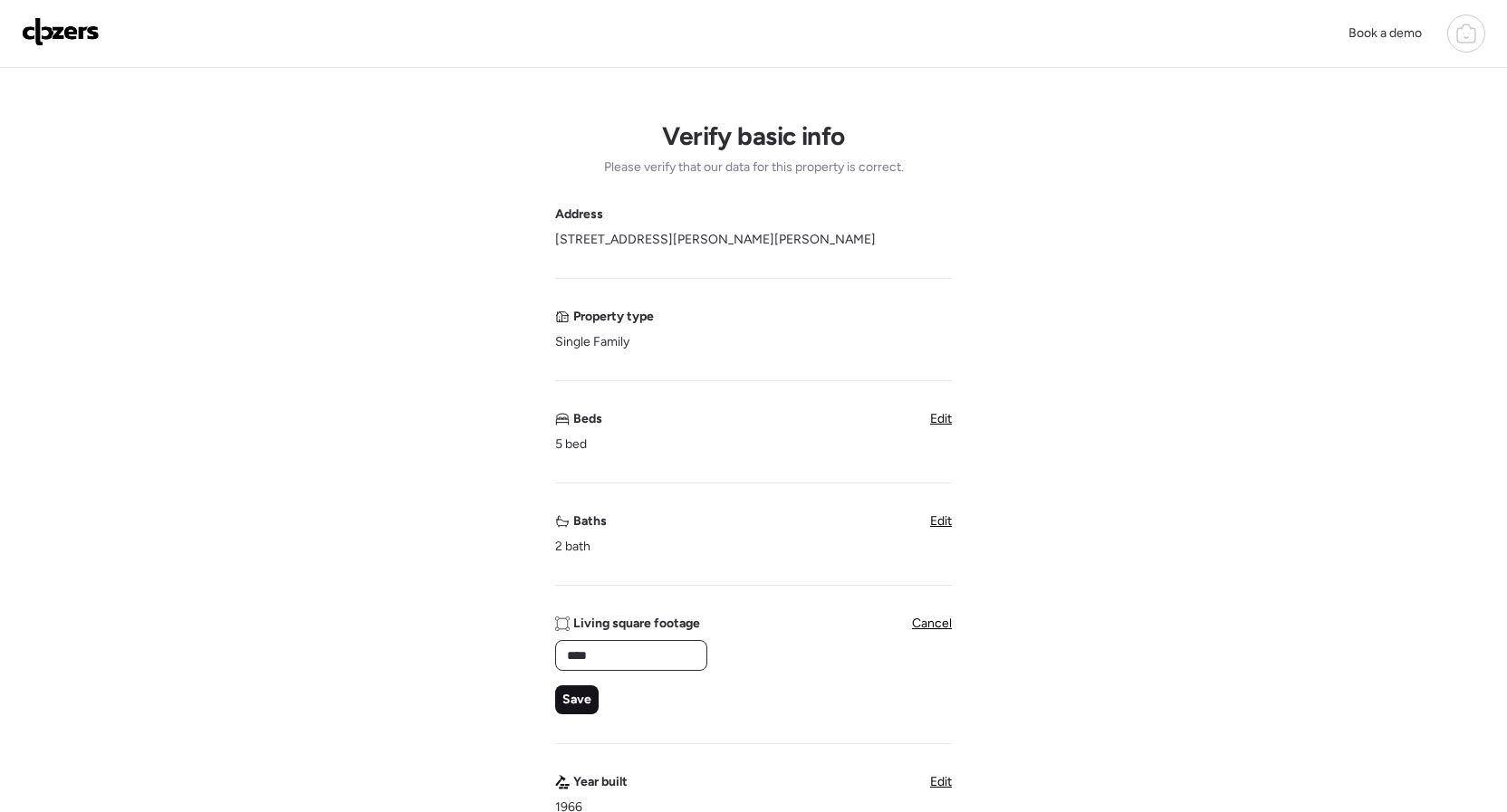 type on "****" 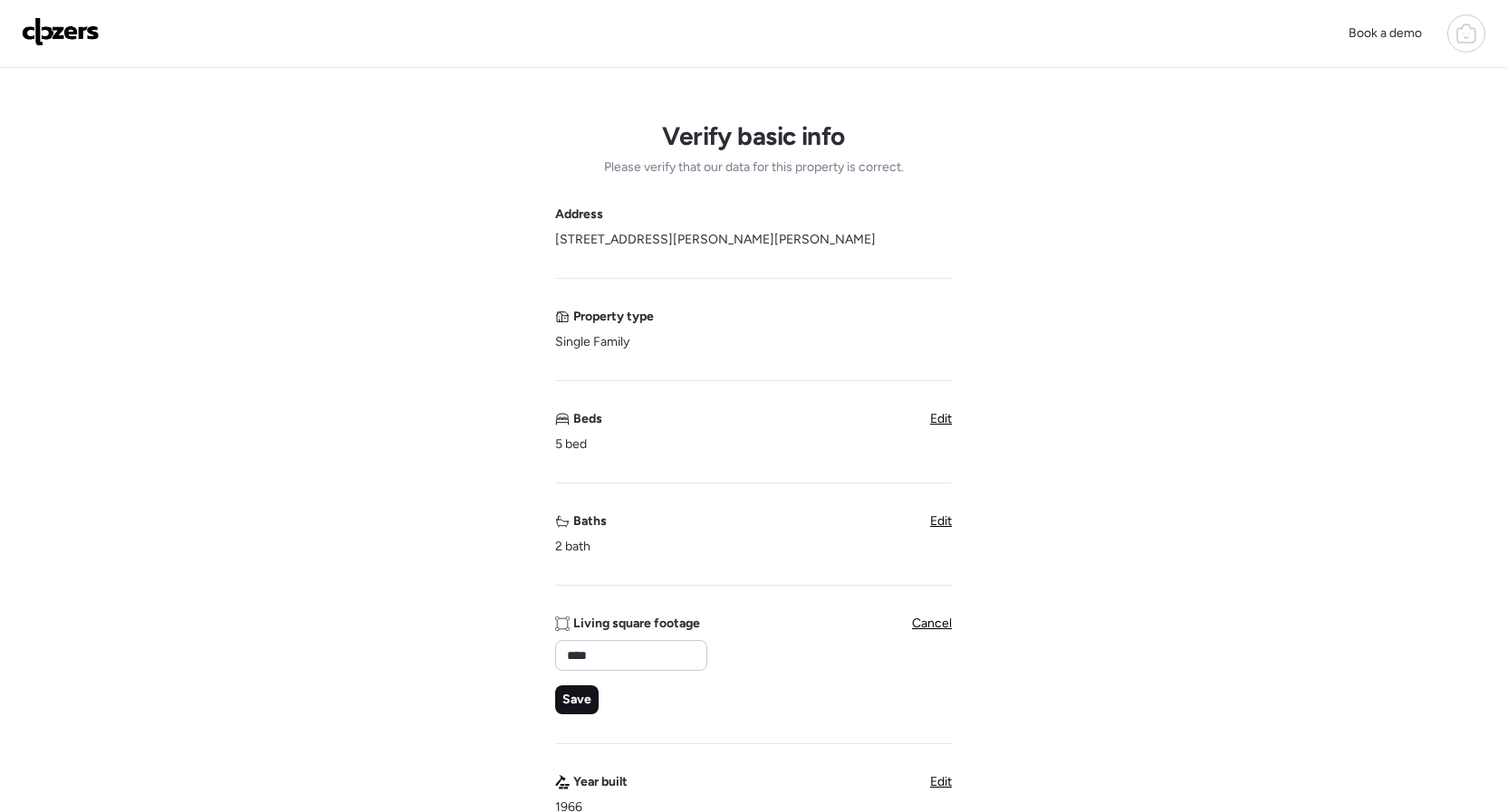 click on "Save" at bounding box center (577, 700) 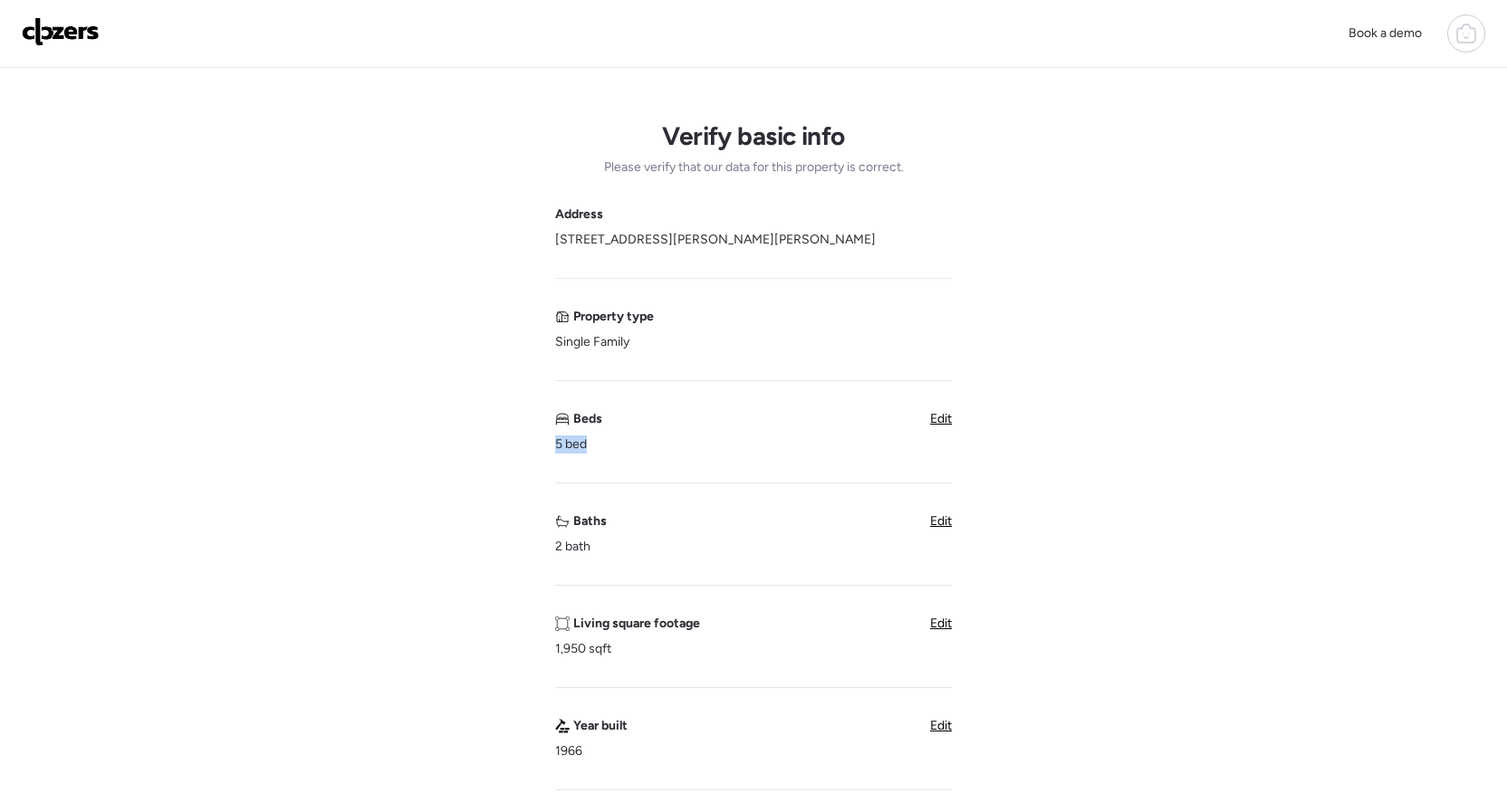 drag, startPoint x: 555, startPoint y: 443, endPoint x: 587, endPoint y: 444, distance: 32.015621 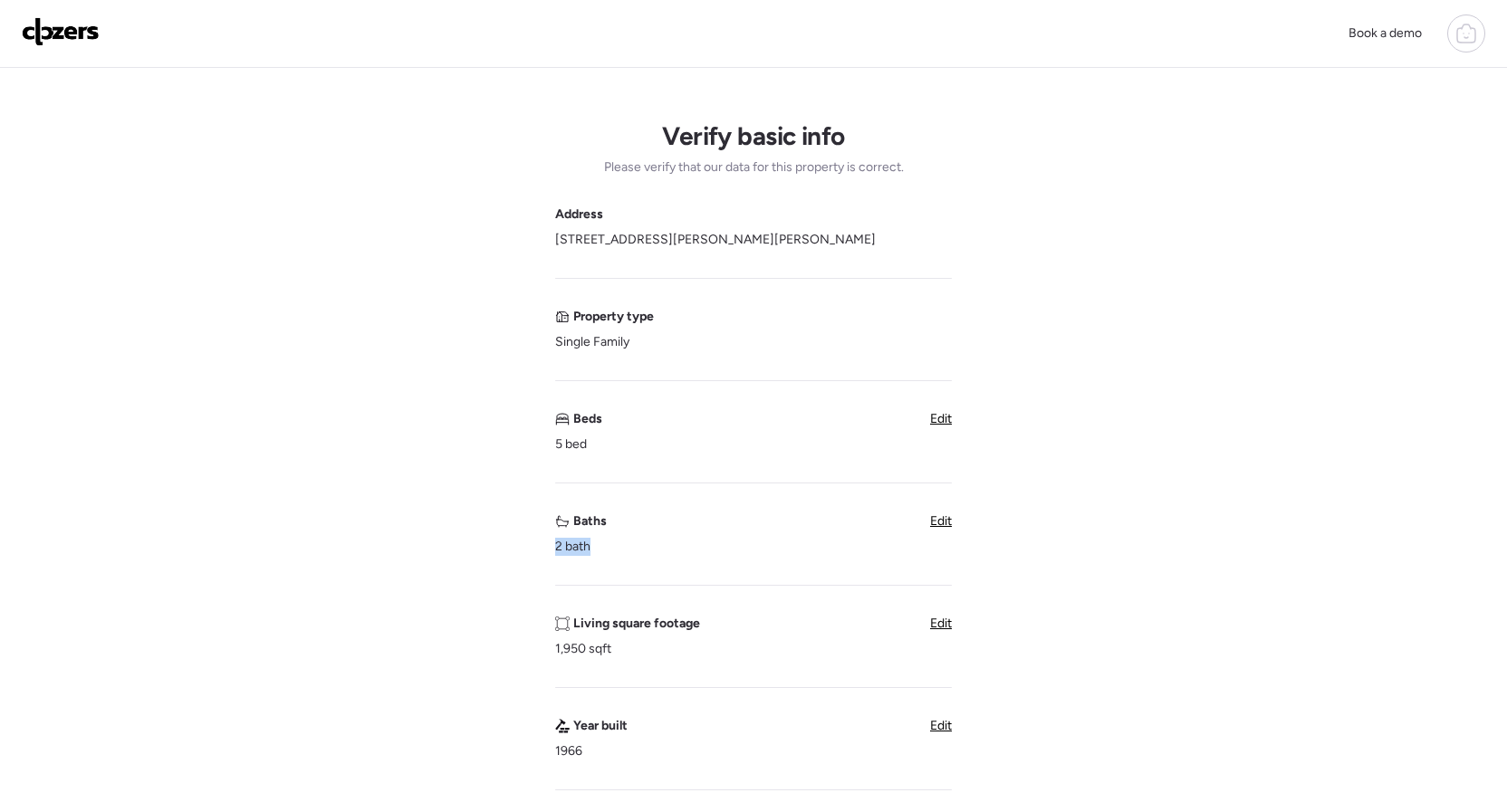 drag, startPoint x: 557, startPoint y: 535, endPoint x: 590, endPoint y: 543, distance: 33.955854 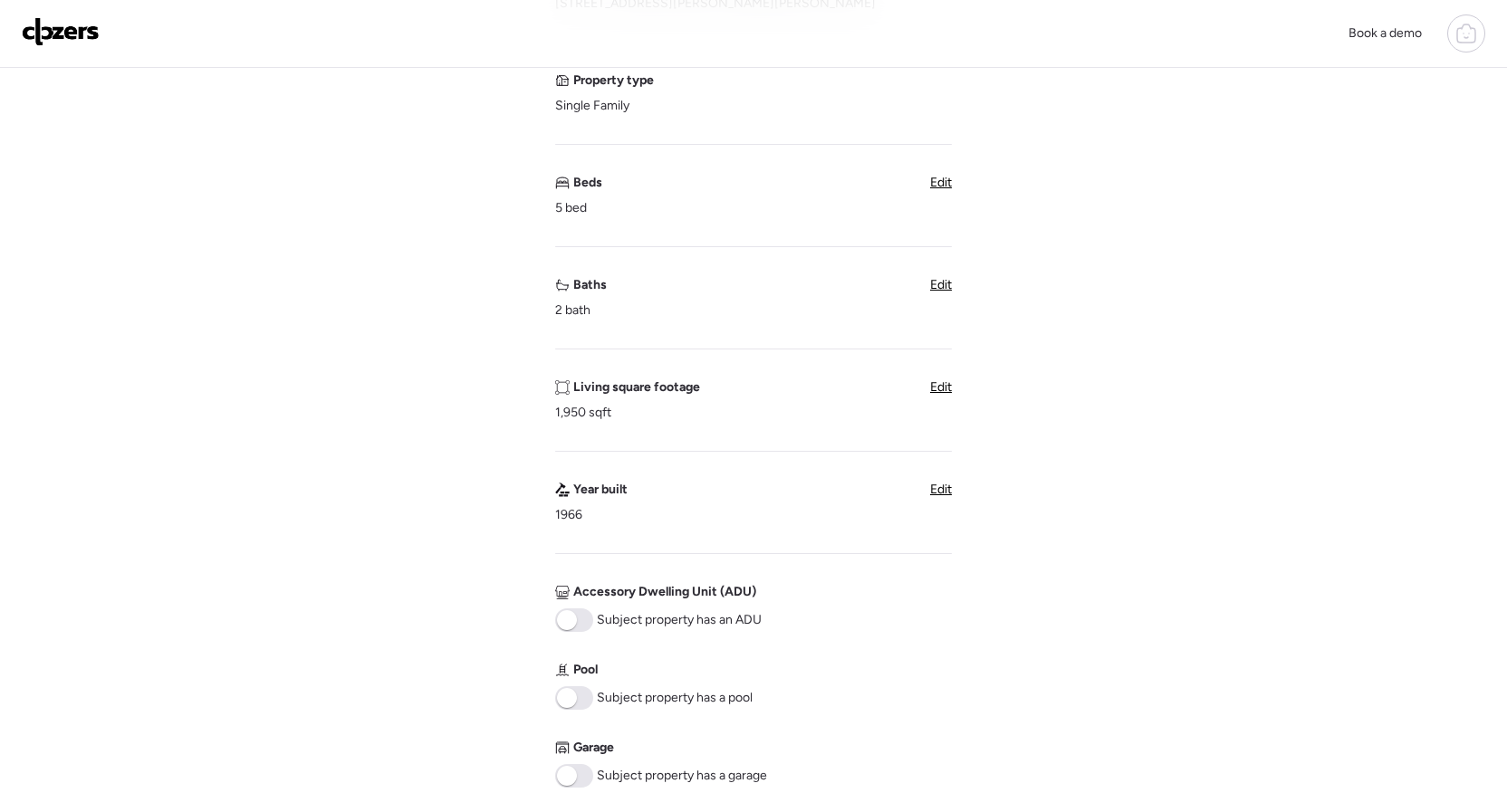 scroll, scrollTop: 270, scrollLeft: 0, axis: vertical 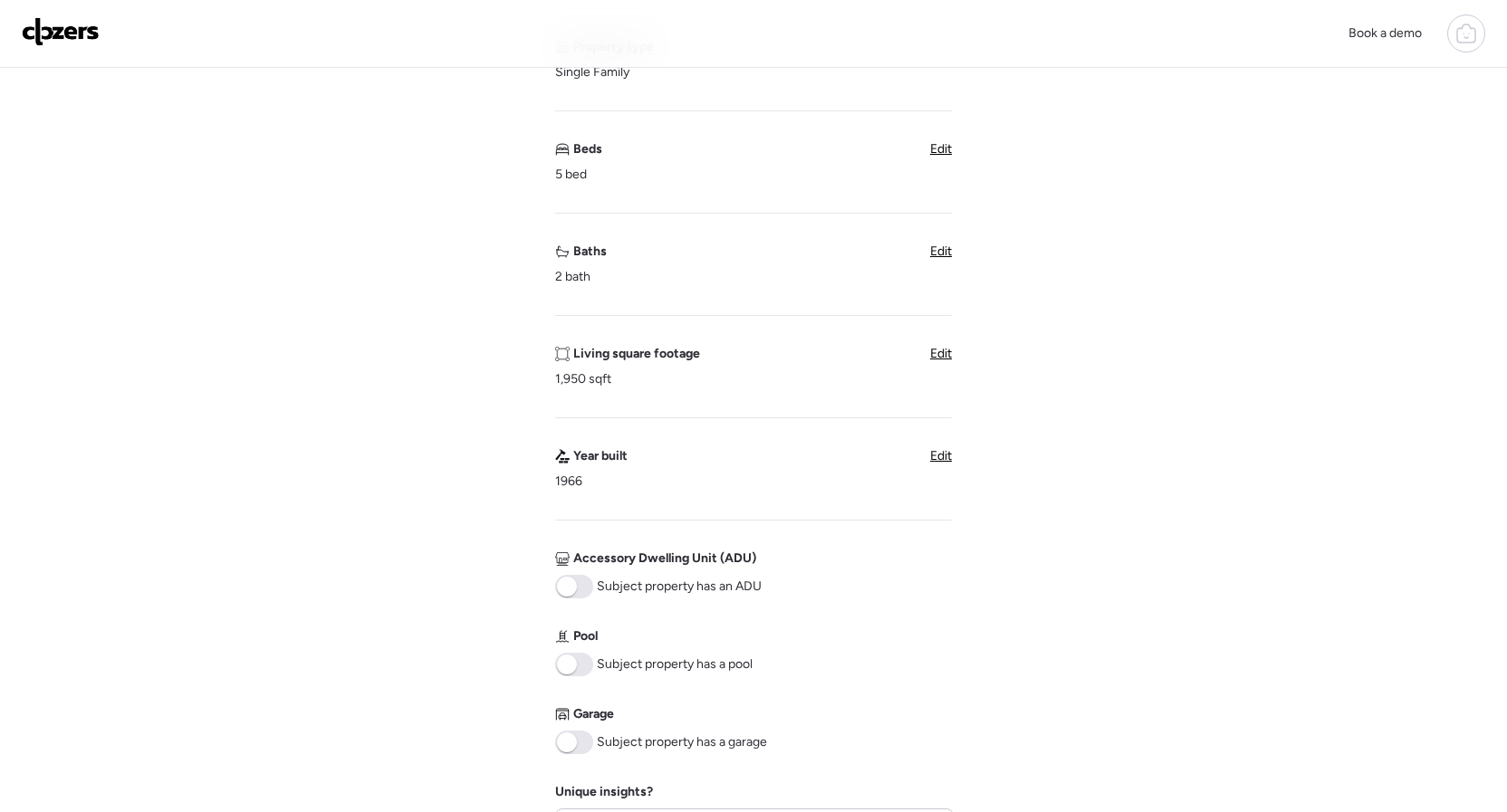 click at bounding box center [574, 742] 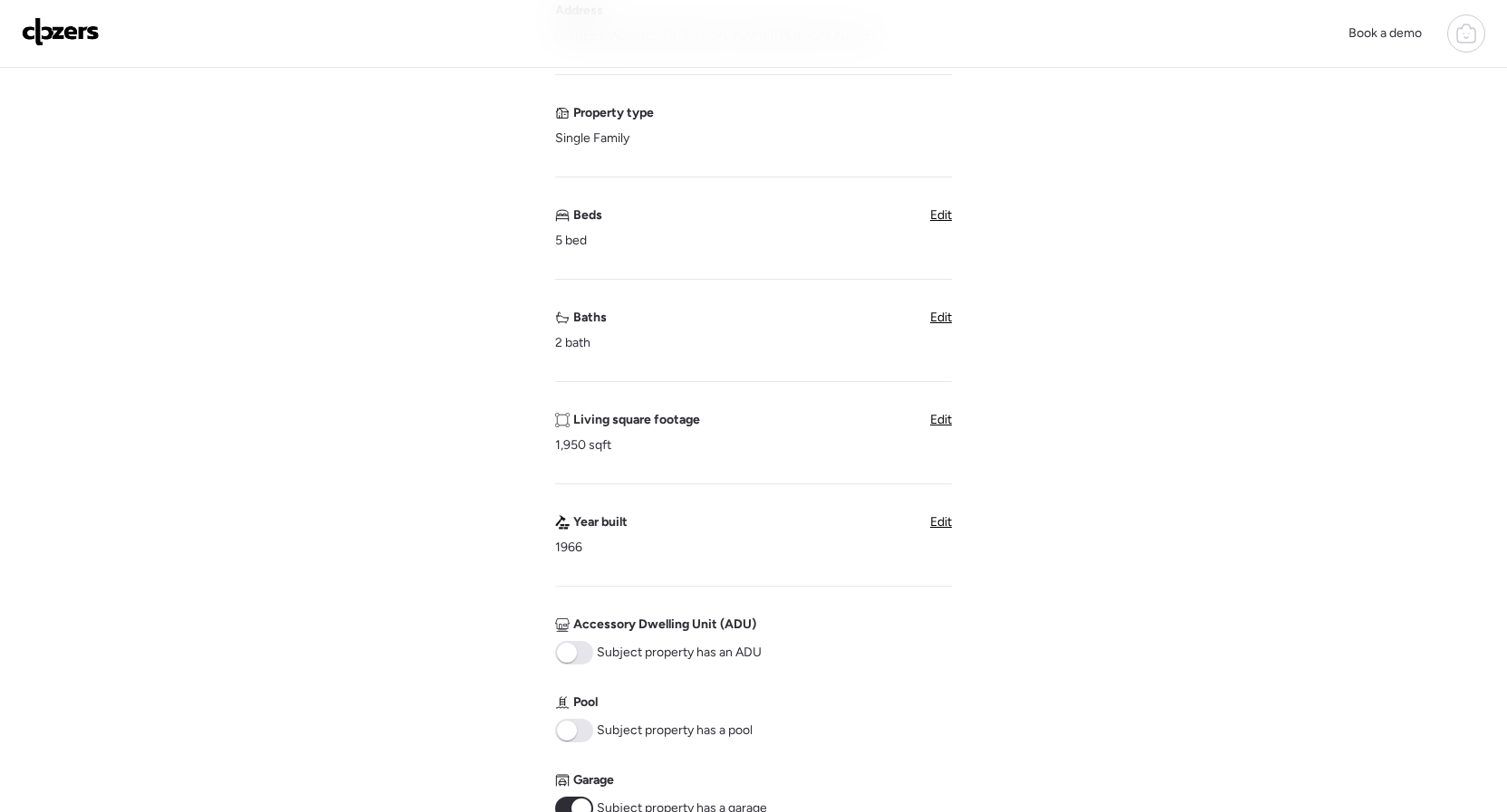 scroll, scrollTop: 203, scrollLeft: 0, axis: vertical 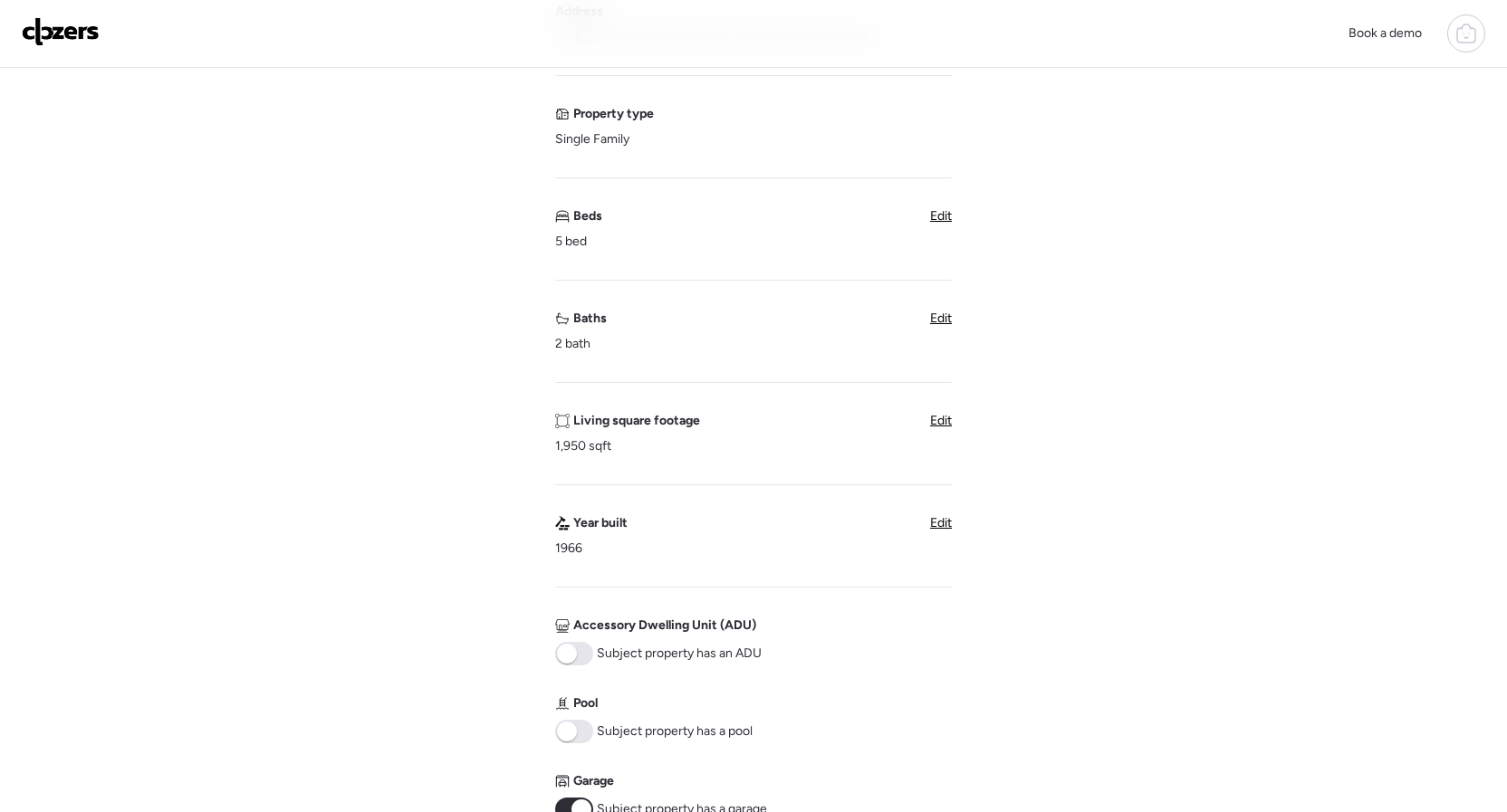 click on "Verify basic info Please verify that our data for this property is correct. Address [STREET_ADDRESS][PERSON_NAME][PERSON_NAME] Property type Single Family Beds 5 bed Edit Baths 2 bath Edit Living square footage 1,950 sqft Edit Year built 1966 Edit Accessory Dwelling Unit (ADU) Subject property has an ADU Pool Subject property has a pool Garage Subject property has a garage Unique insights? Next" at bounding box center (754, 518) 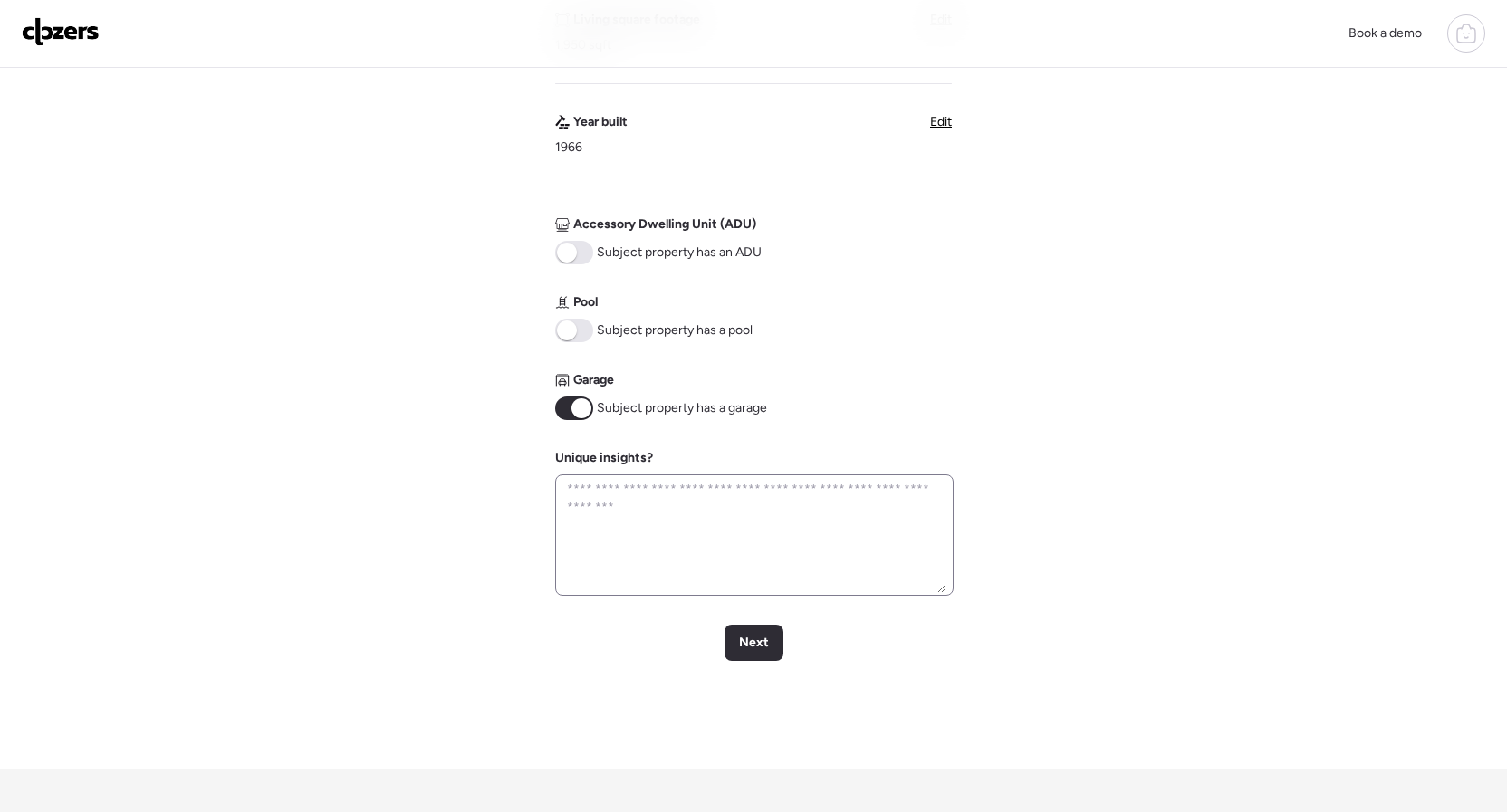 scroll, scrollTop: 605, scrollLeft: 0, axis: vertical 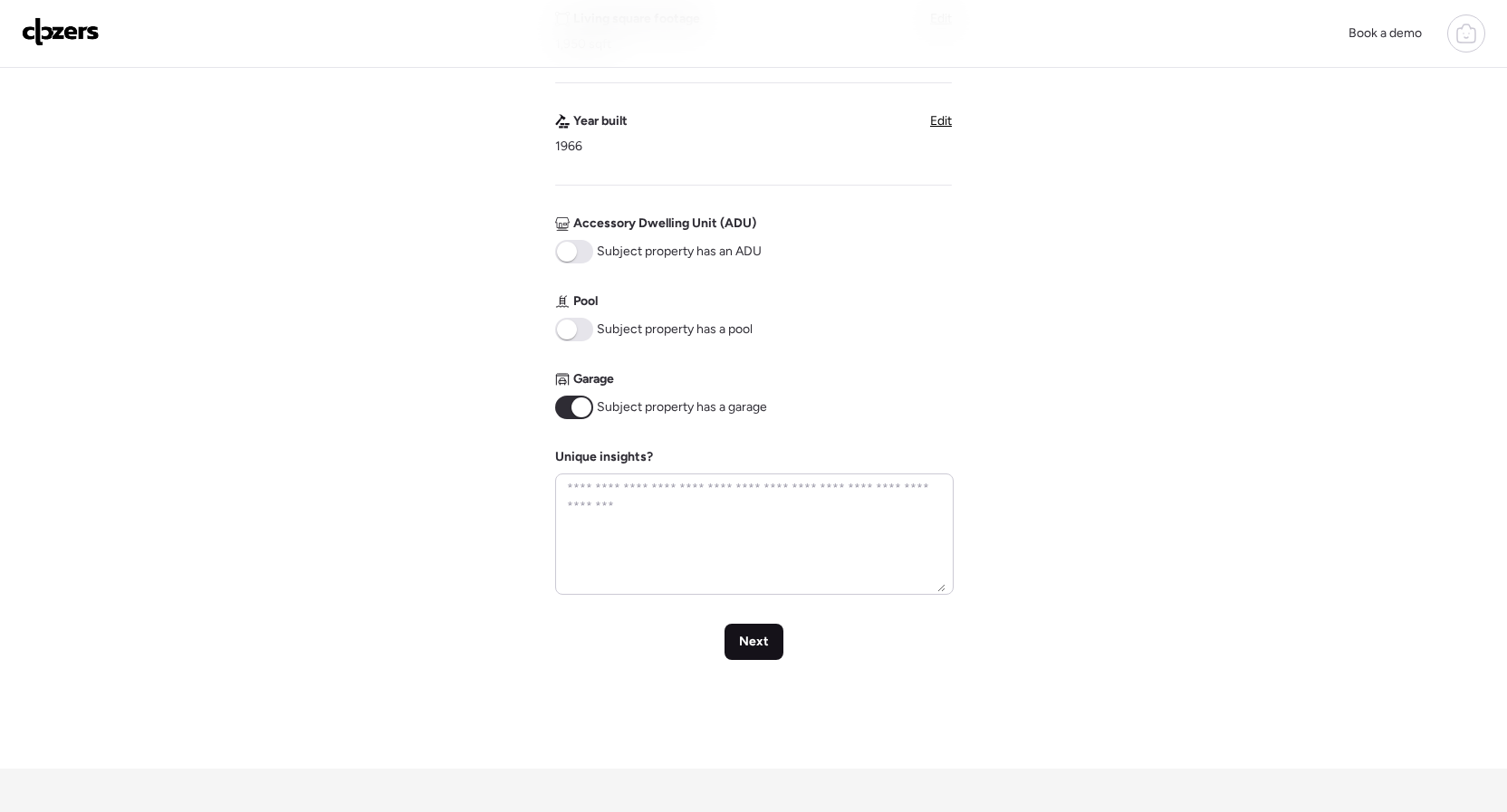 click on "Next" at bounding box center (754, 642) 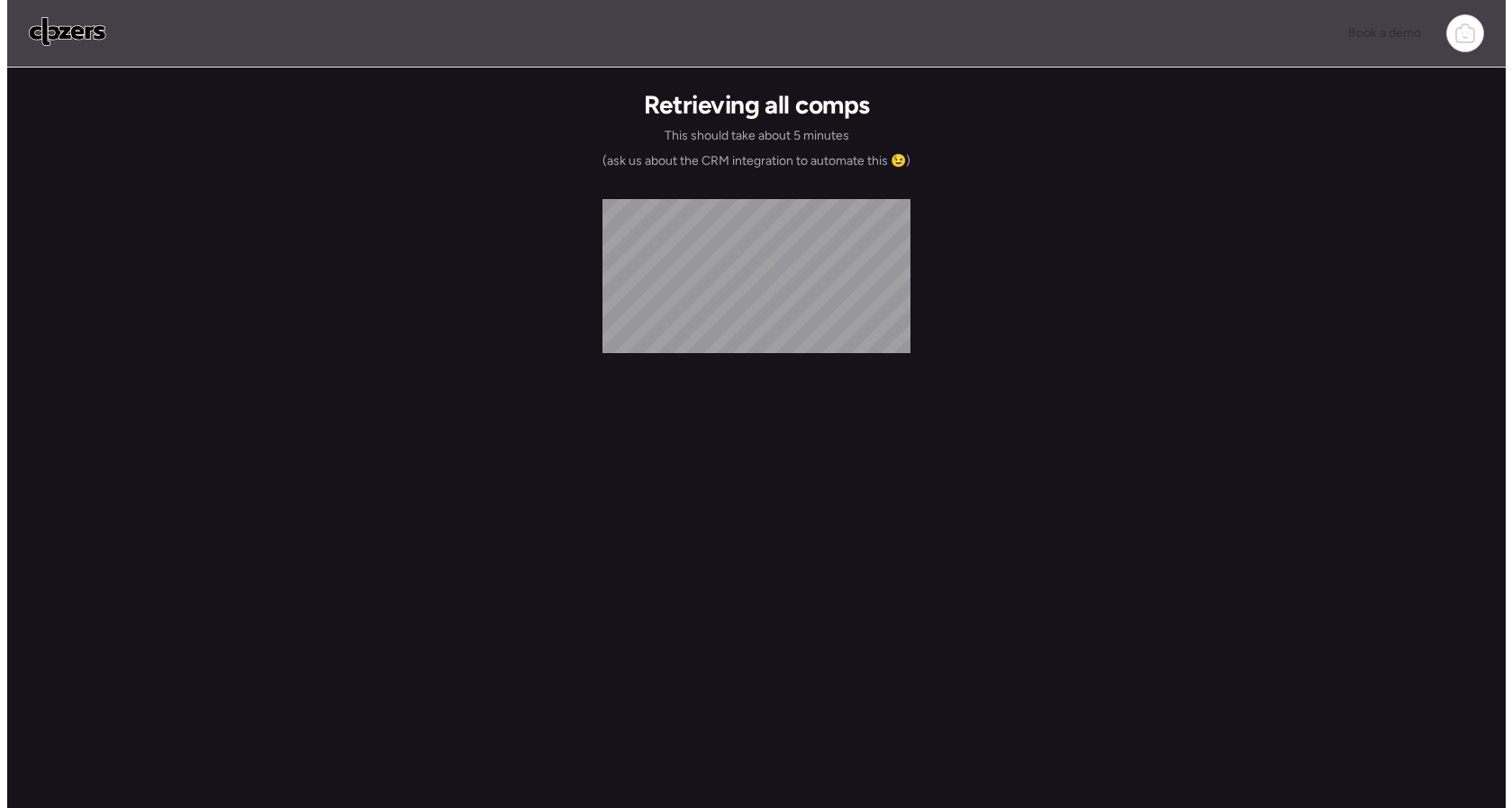 scroll, scrollTop: 0, scrollLeft: 0, axis: both 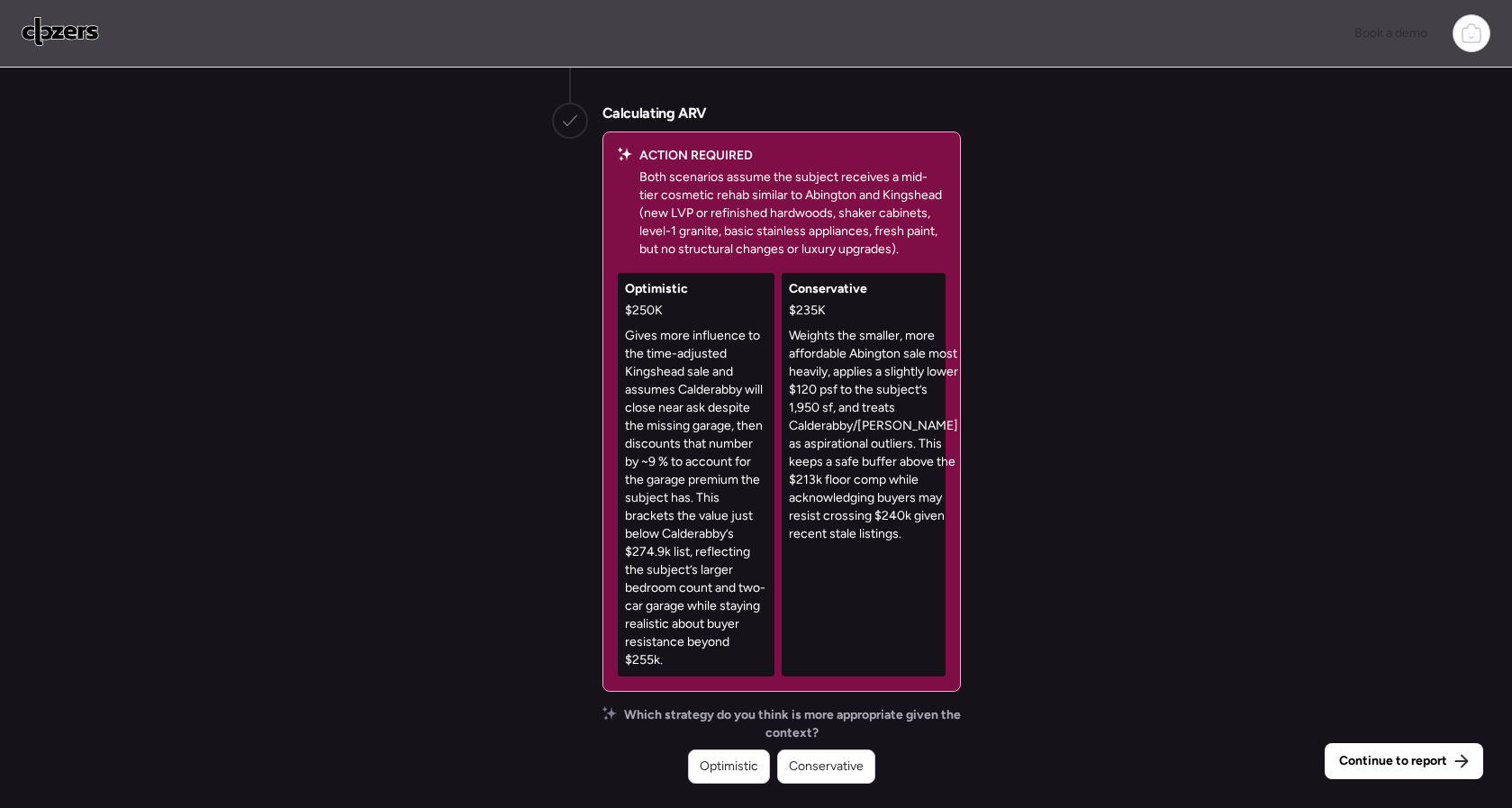 click on "Weights the smaller, more affordable Abington sale most heavily, applies a slightly lower $120 psf to the subject’s 1,950 sf, and treats Calderabby/[PERSON_NAME] as aspirational outliers. This keeps a safe buffer above the $213k floor comp while acknowledging buyers may resist crossing $240k given recent stale listings." at bounding box center (874, 435) 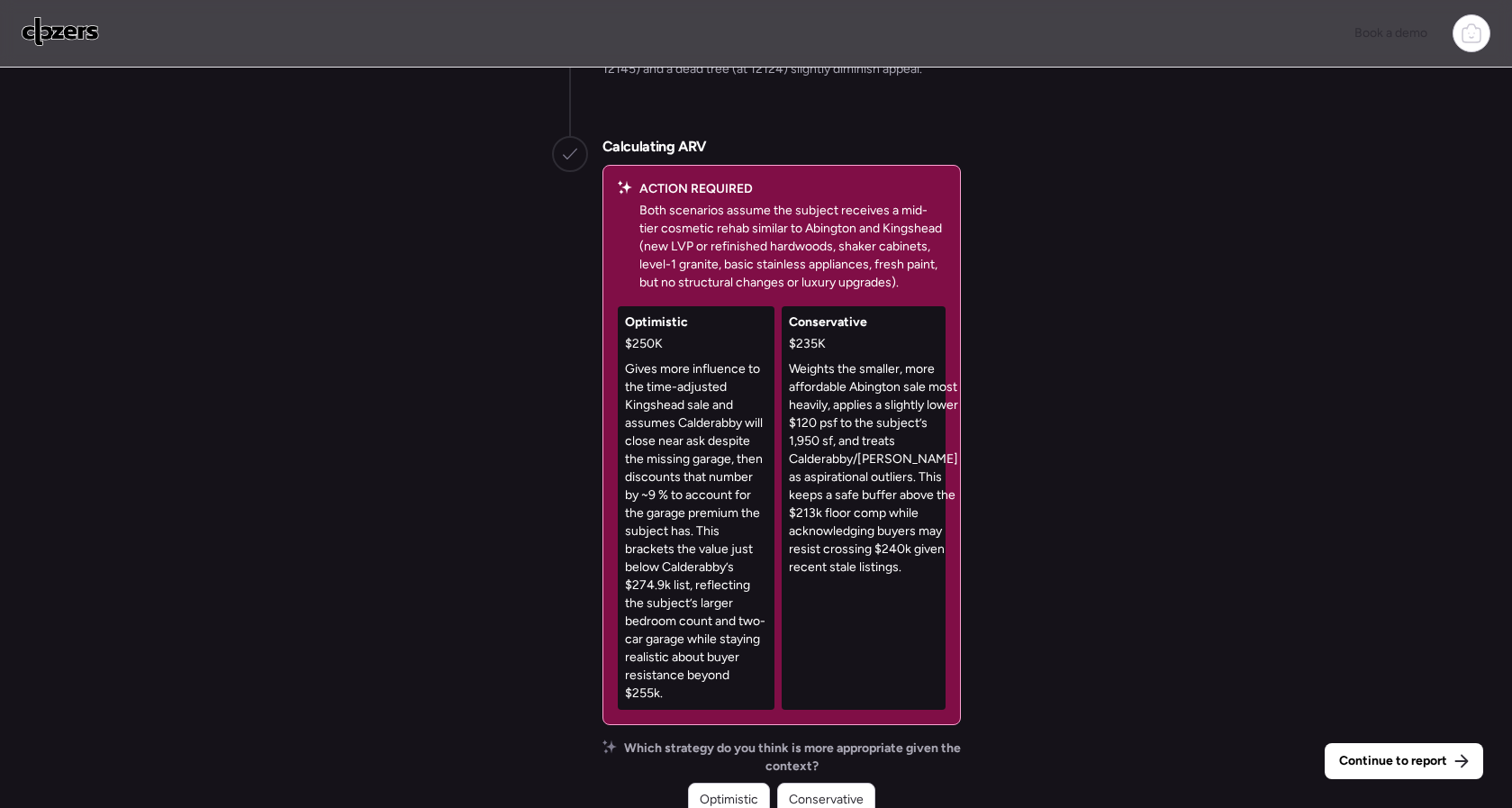 scroll, scrollTop: 0, scrollLeft: 0, axis: both 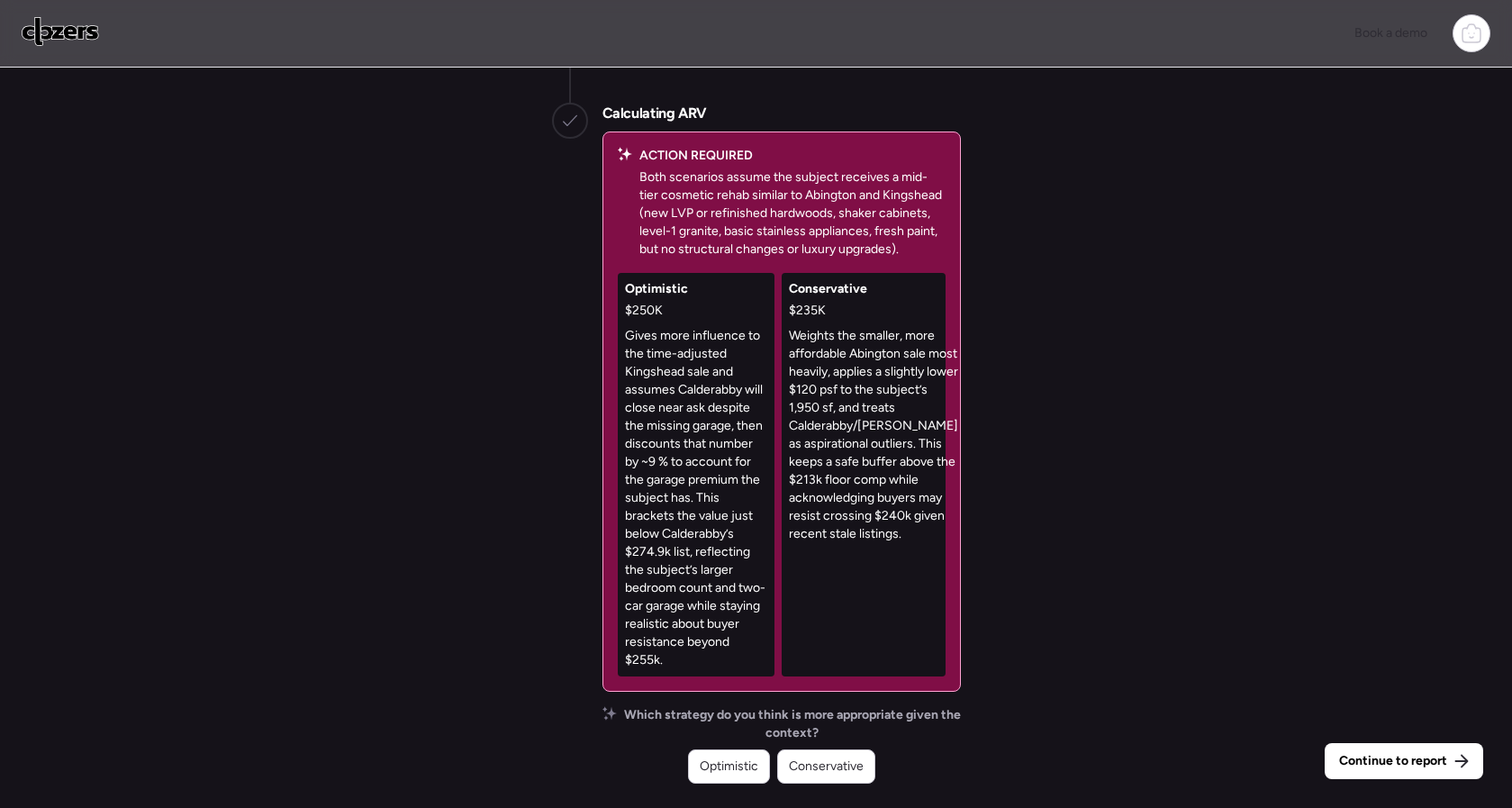 click on "Weights the smaller, more affordable Abington sale most heavily, applies a slightly lower $120 psf to the subject’s 1,950 sf, and treats Calderabby/[PERSON_NAME] as aspirational outliers. This keeps a safe buffer above the $213k floor comp while acknowledging buyers may resist crossing $240k given recent stale listings." at bounding box center (874, 435) 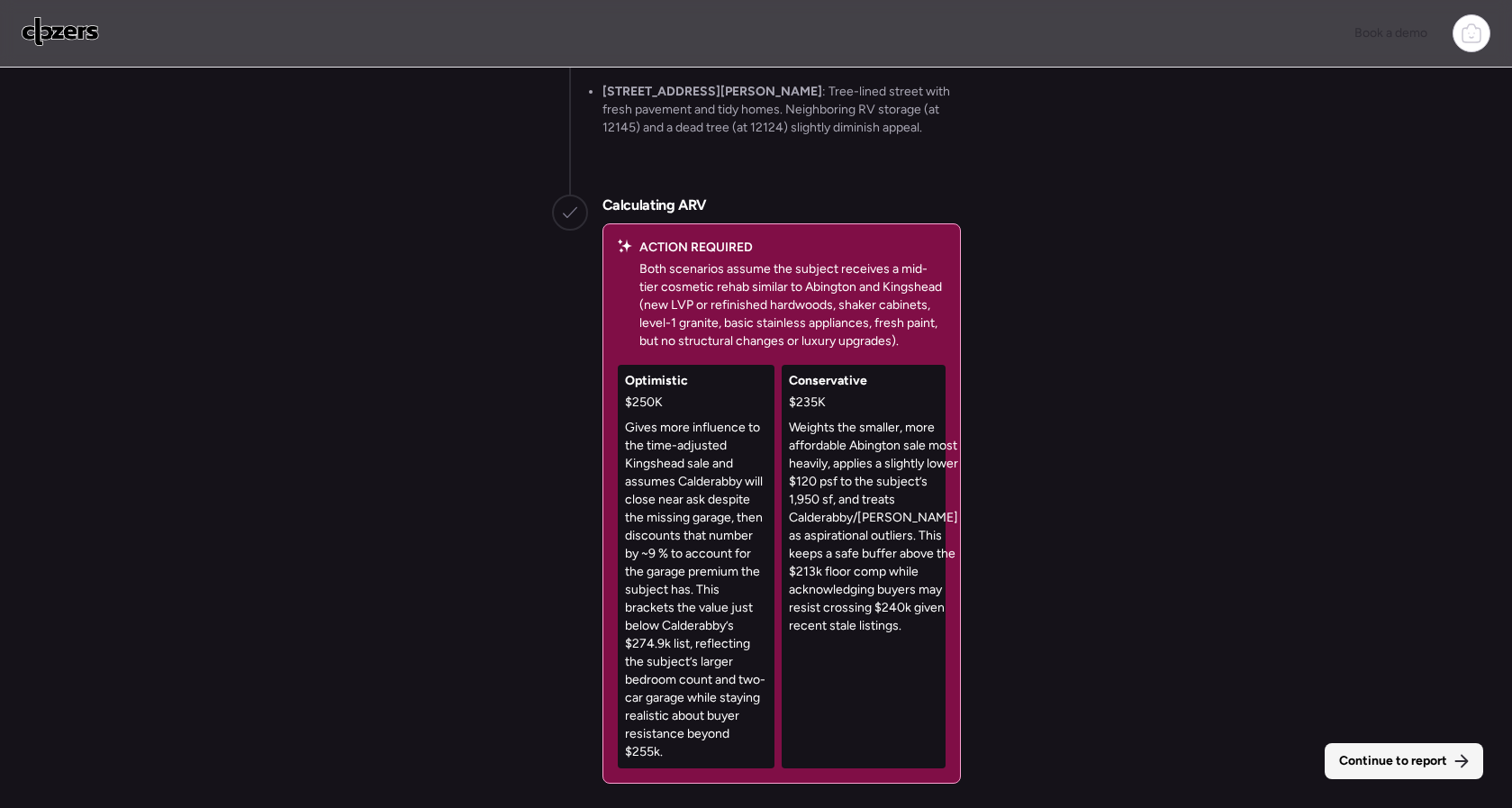 click on "Continue to report" at bounding box center [1393, 761] 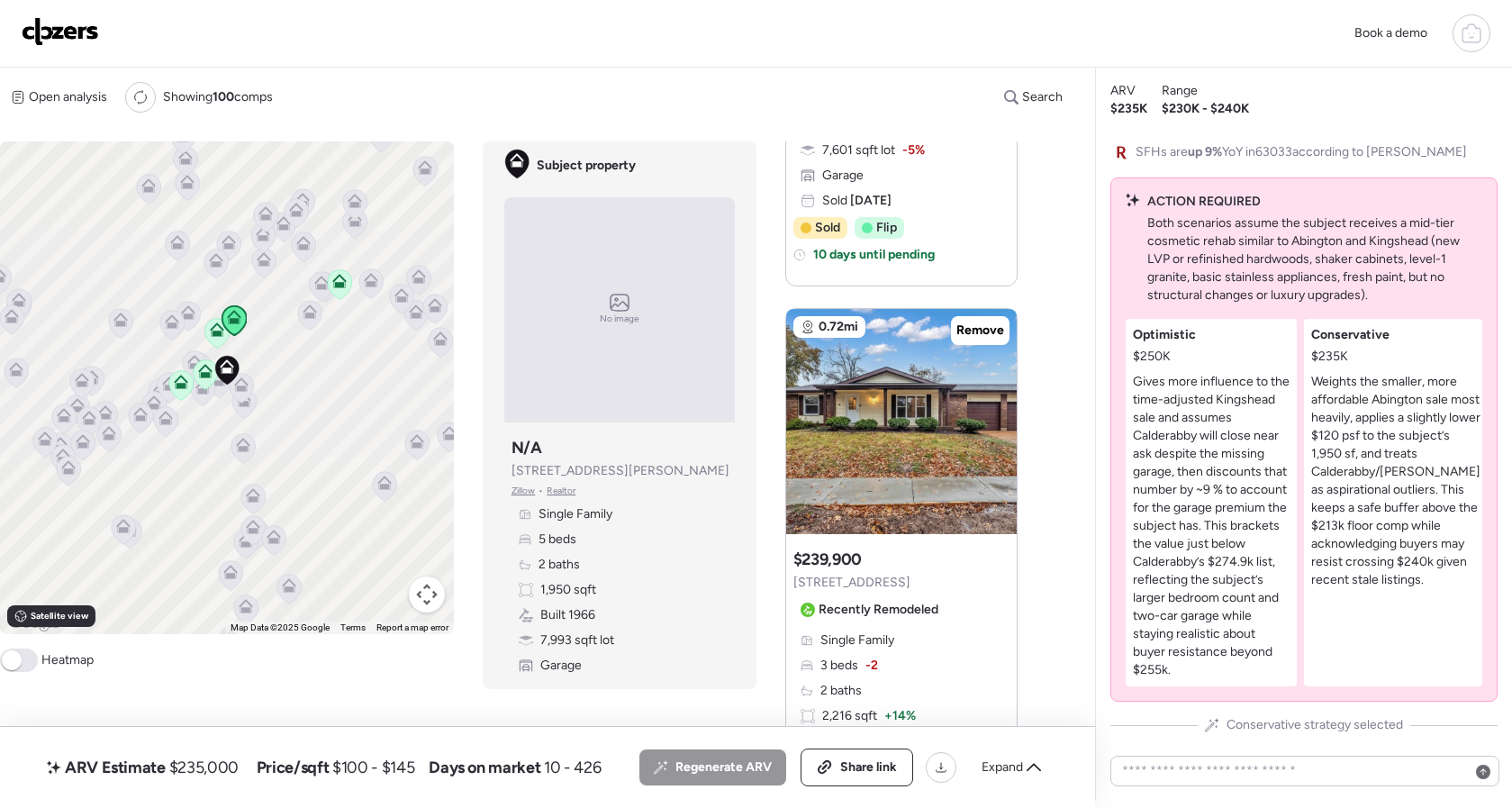 scroll, scrollTop: 0, scrollLeft: 0, axis: both 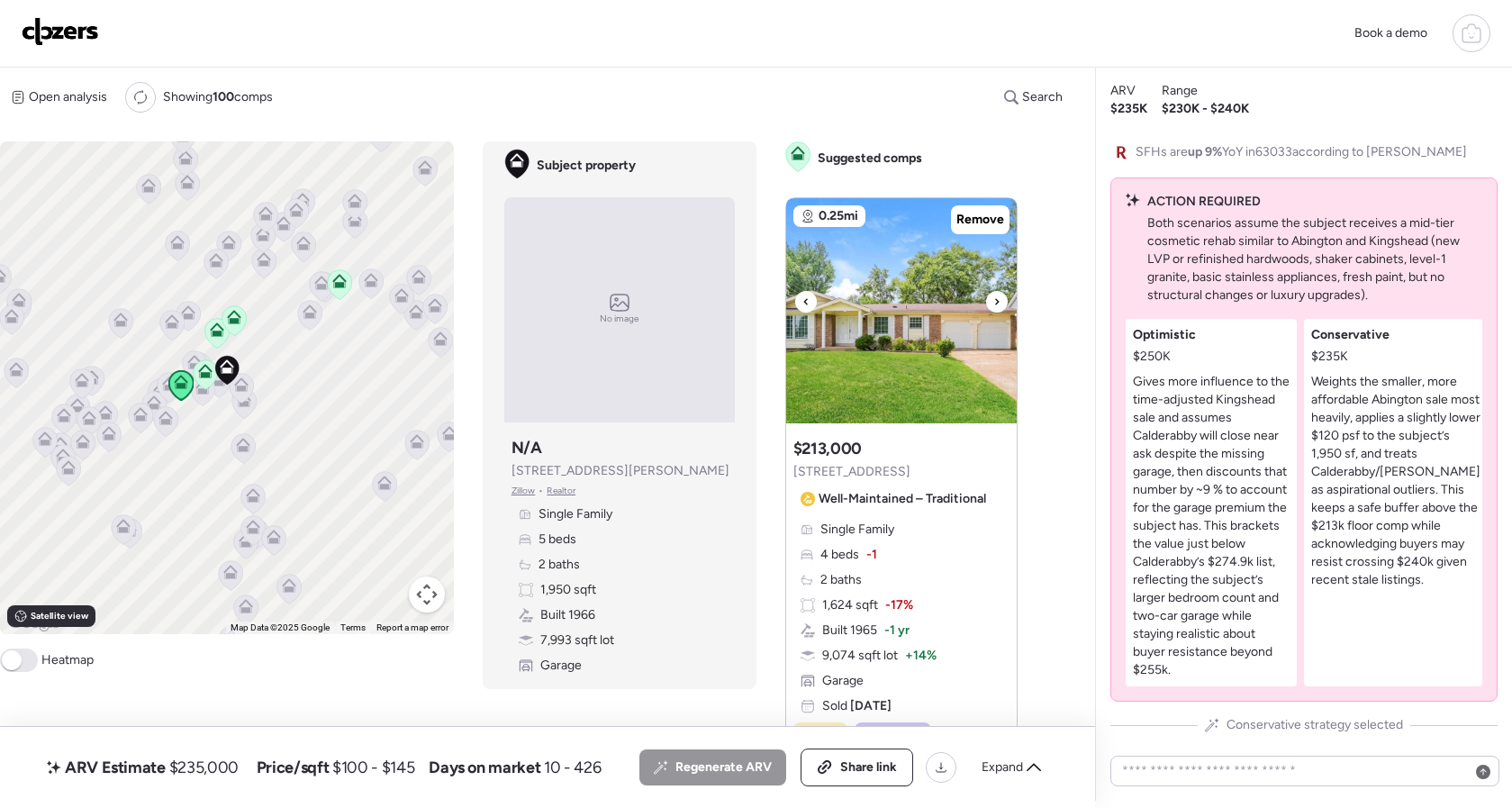 click 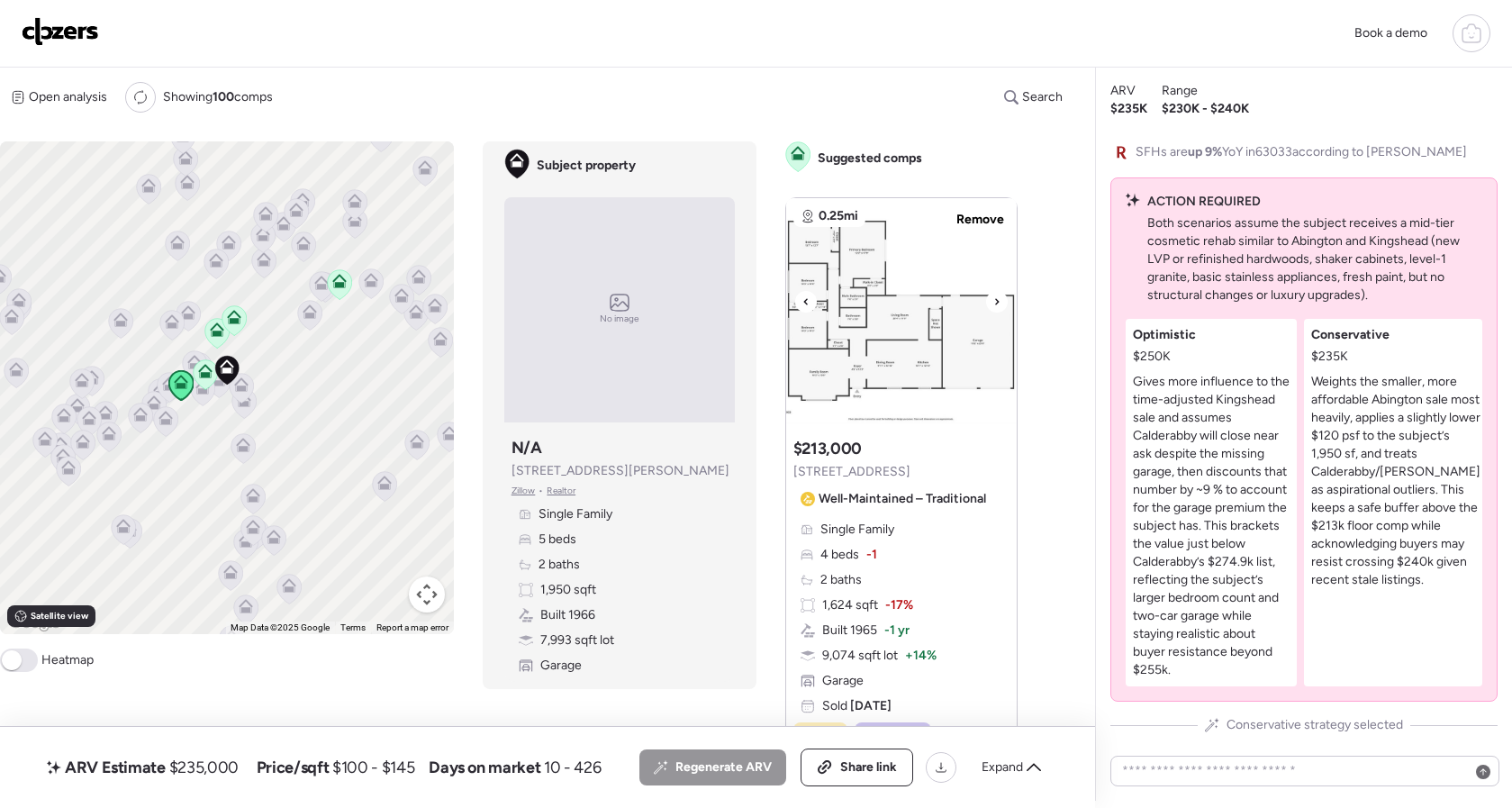 click 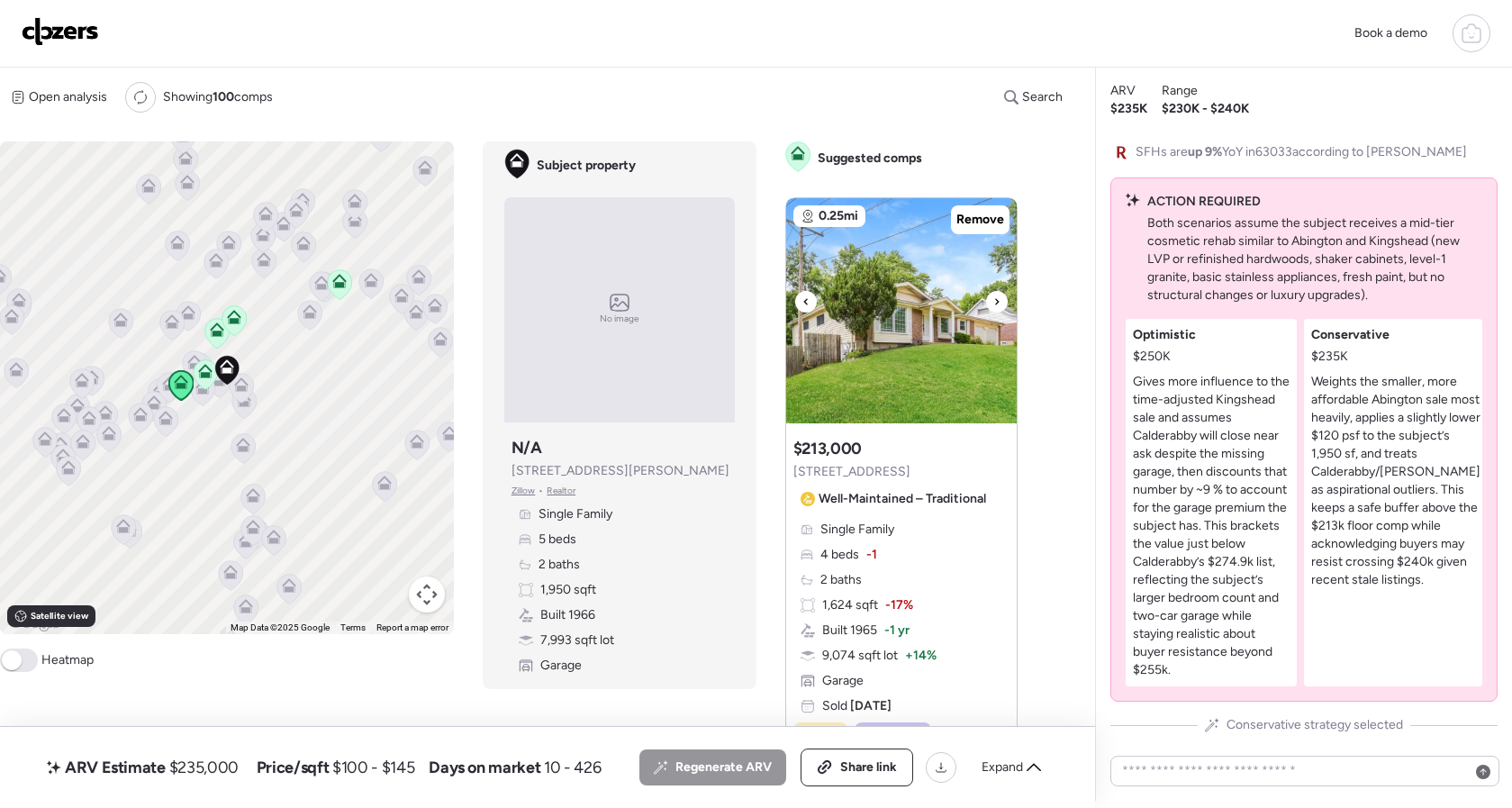 click 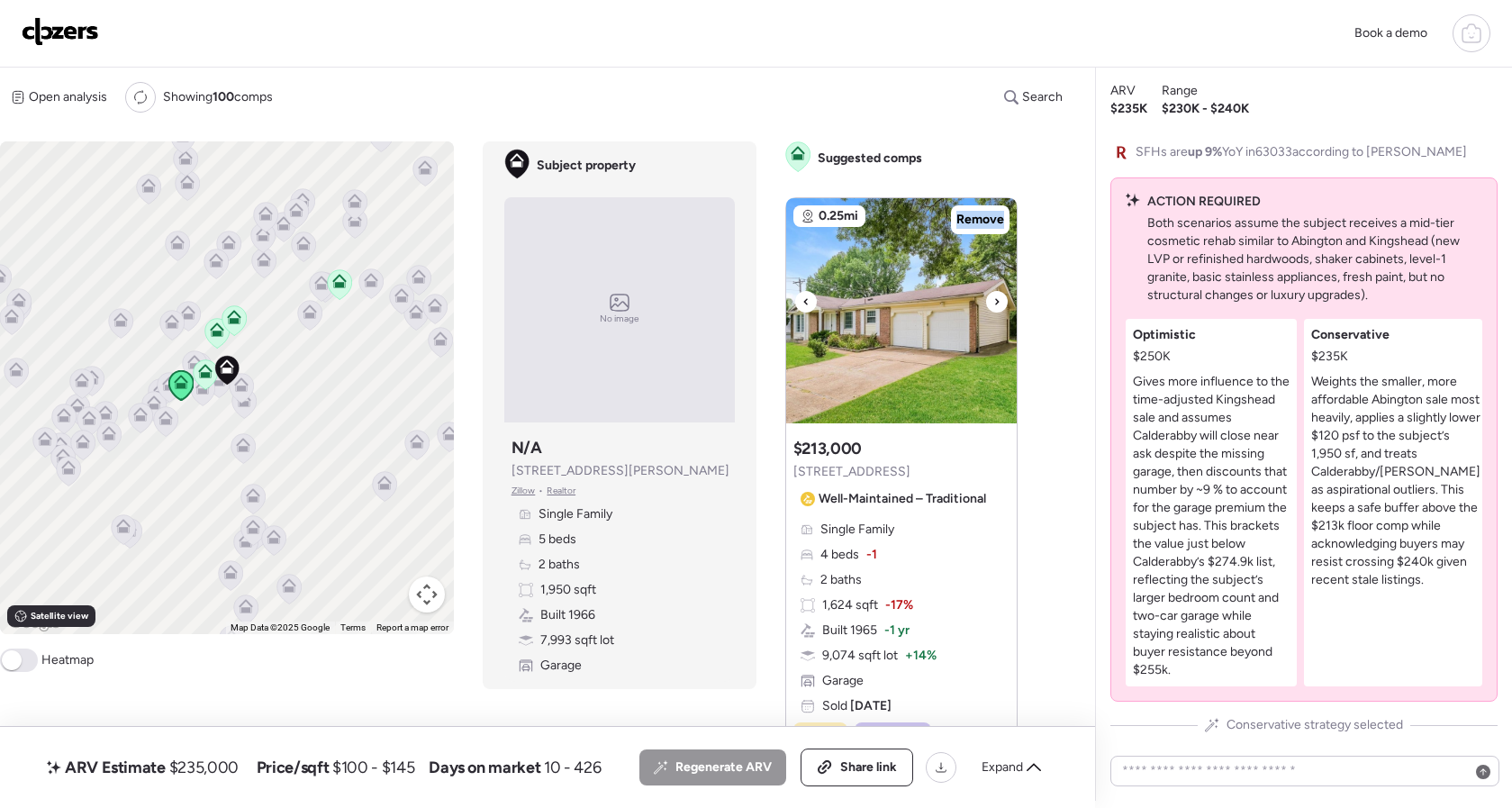 click 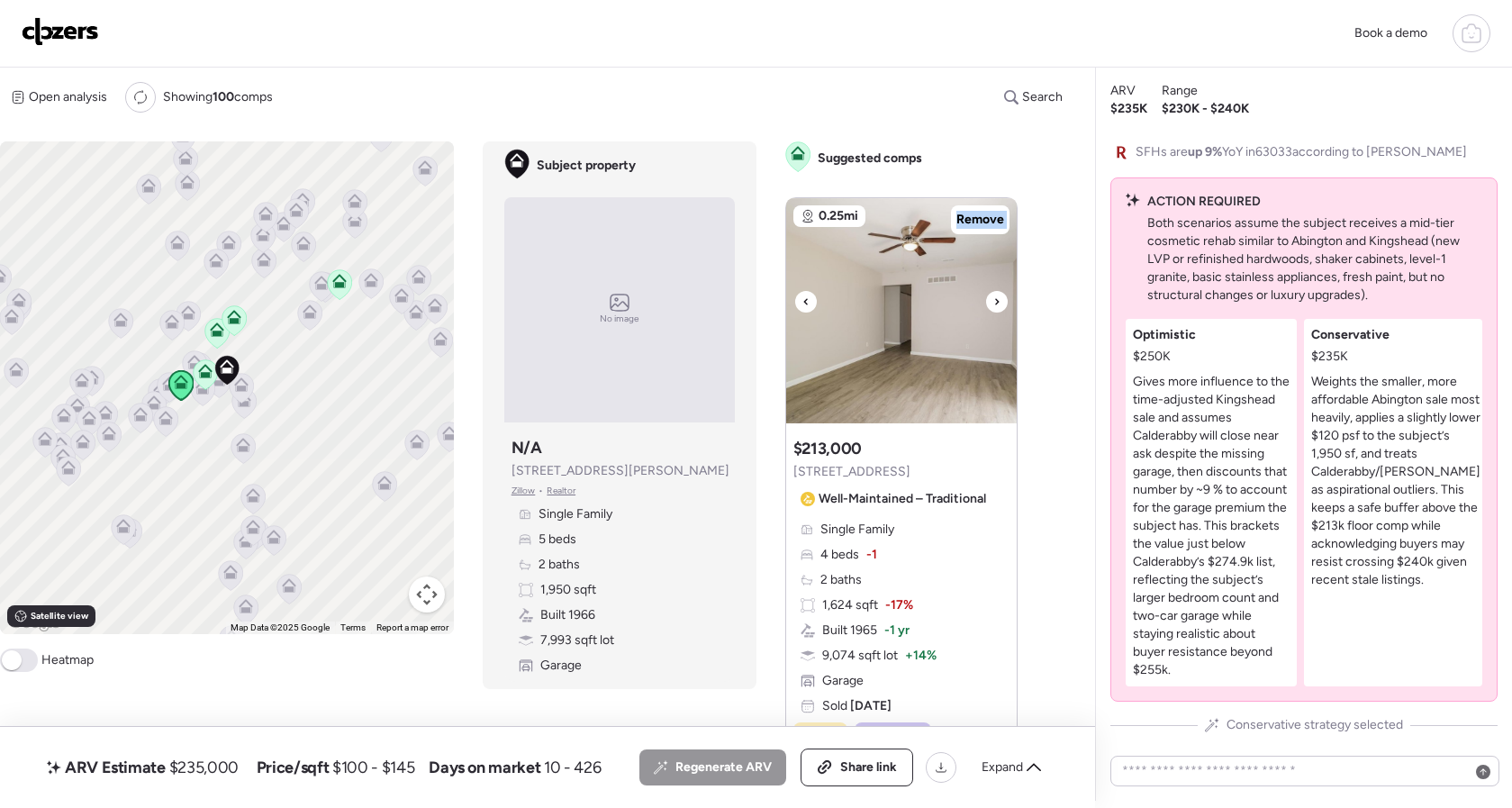 click 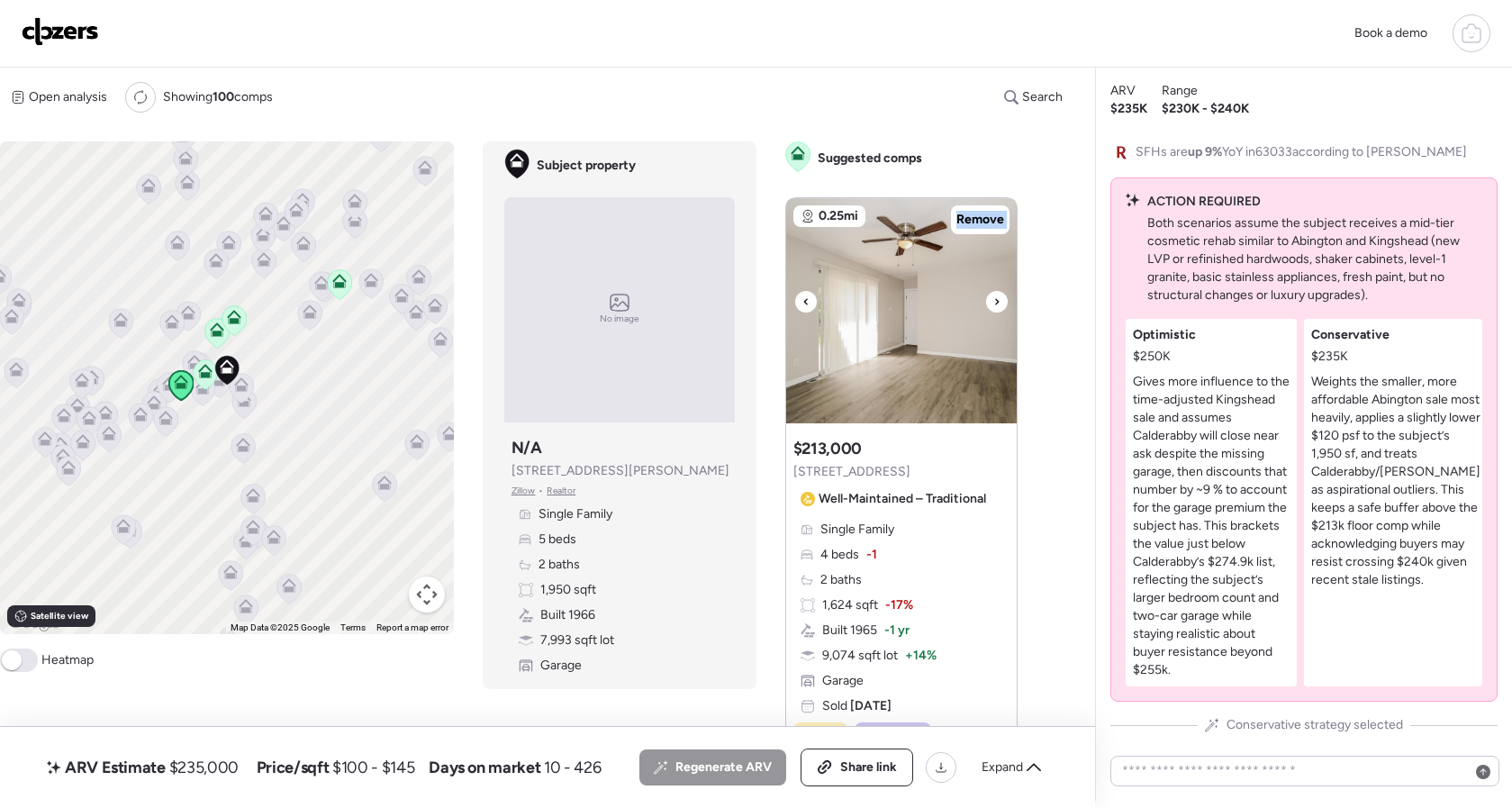 click 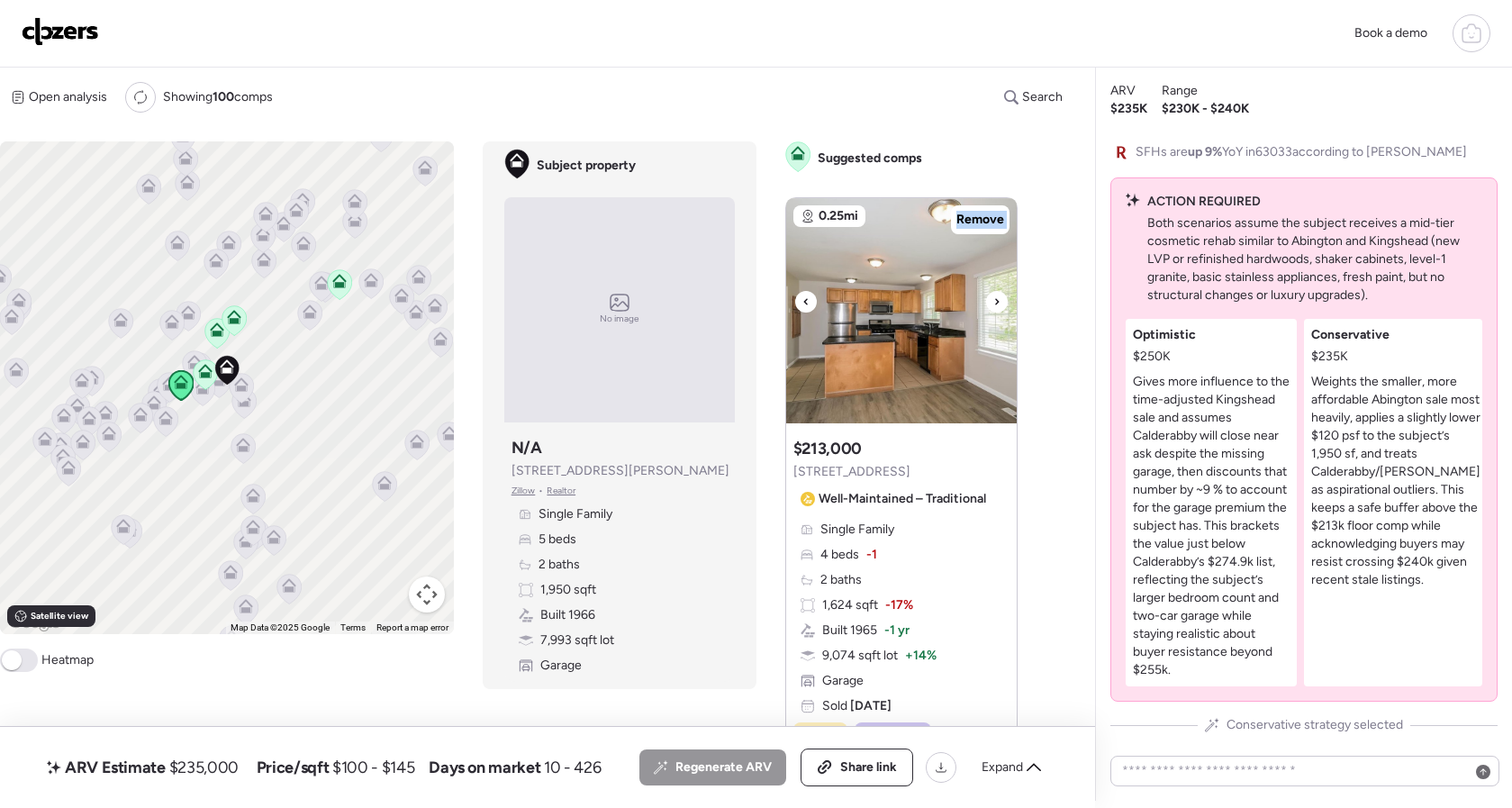 click 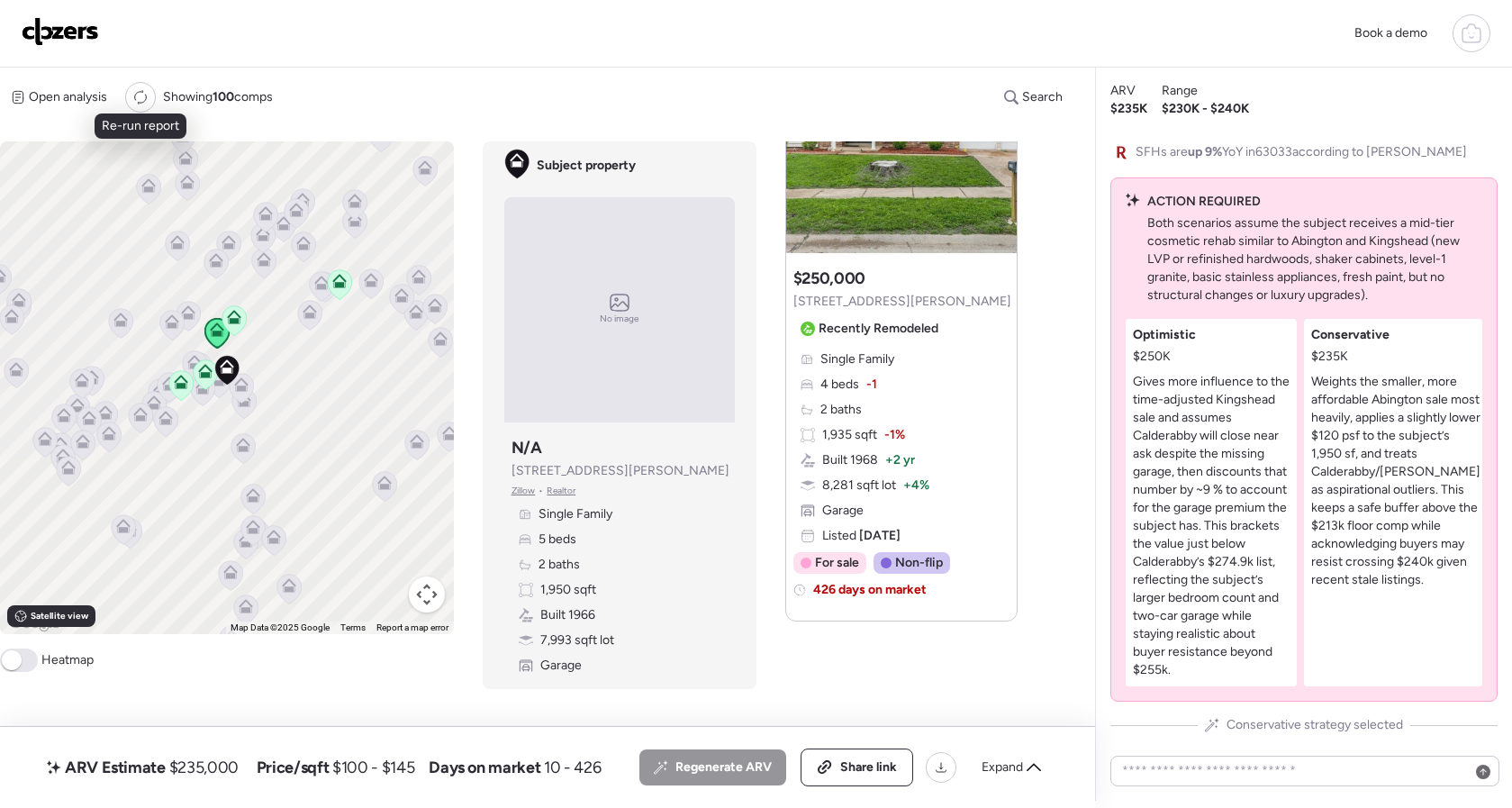scroll, scrollTop: 2610, scrollLeft: 0, axis: vertical 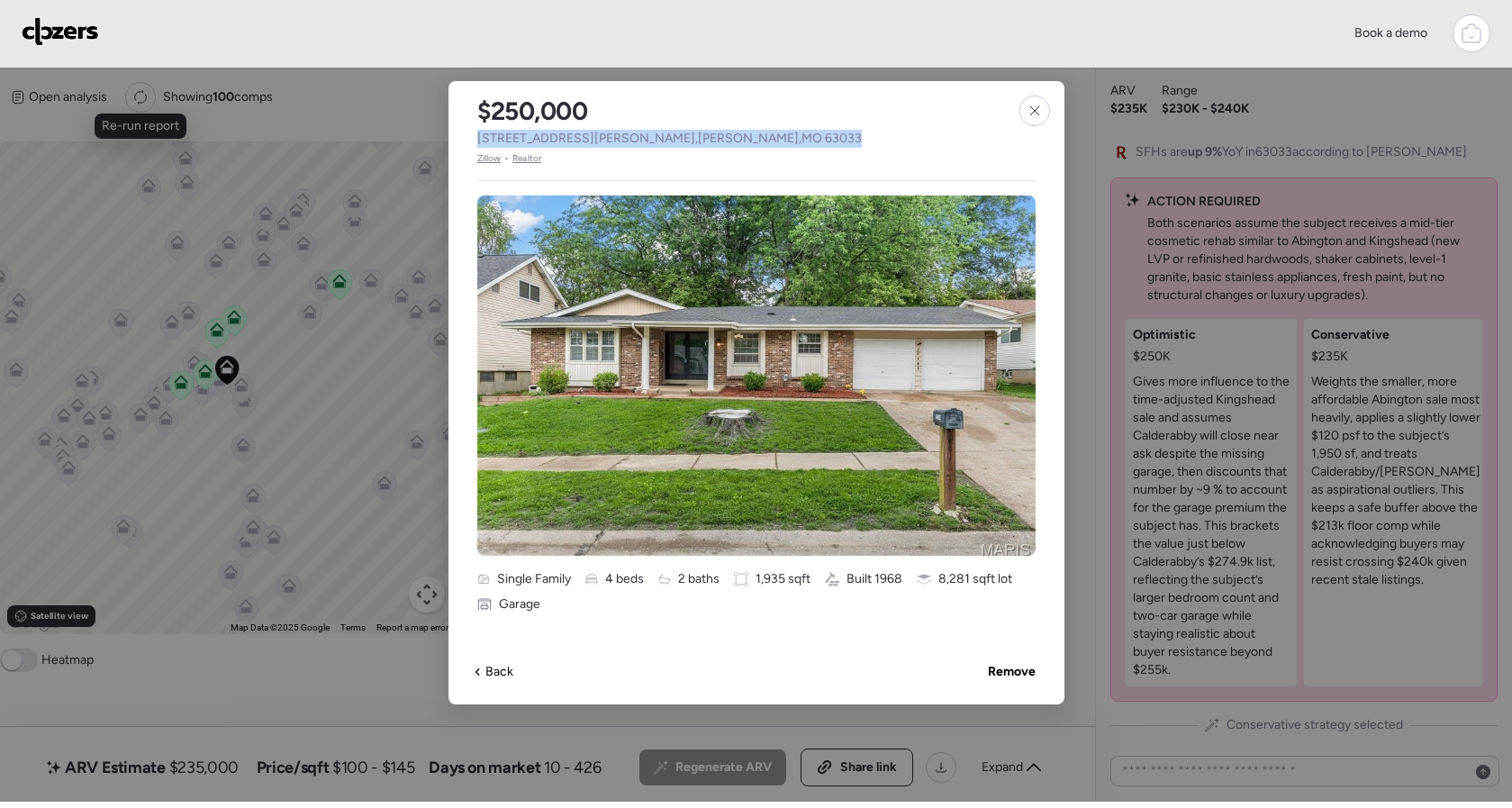 drag, startPoint x: 479, startPoint y: 131, endPoint x: 717, endPoint y: 136, distance: 238.05252 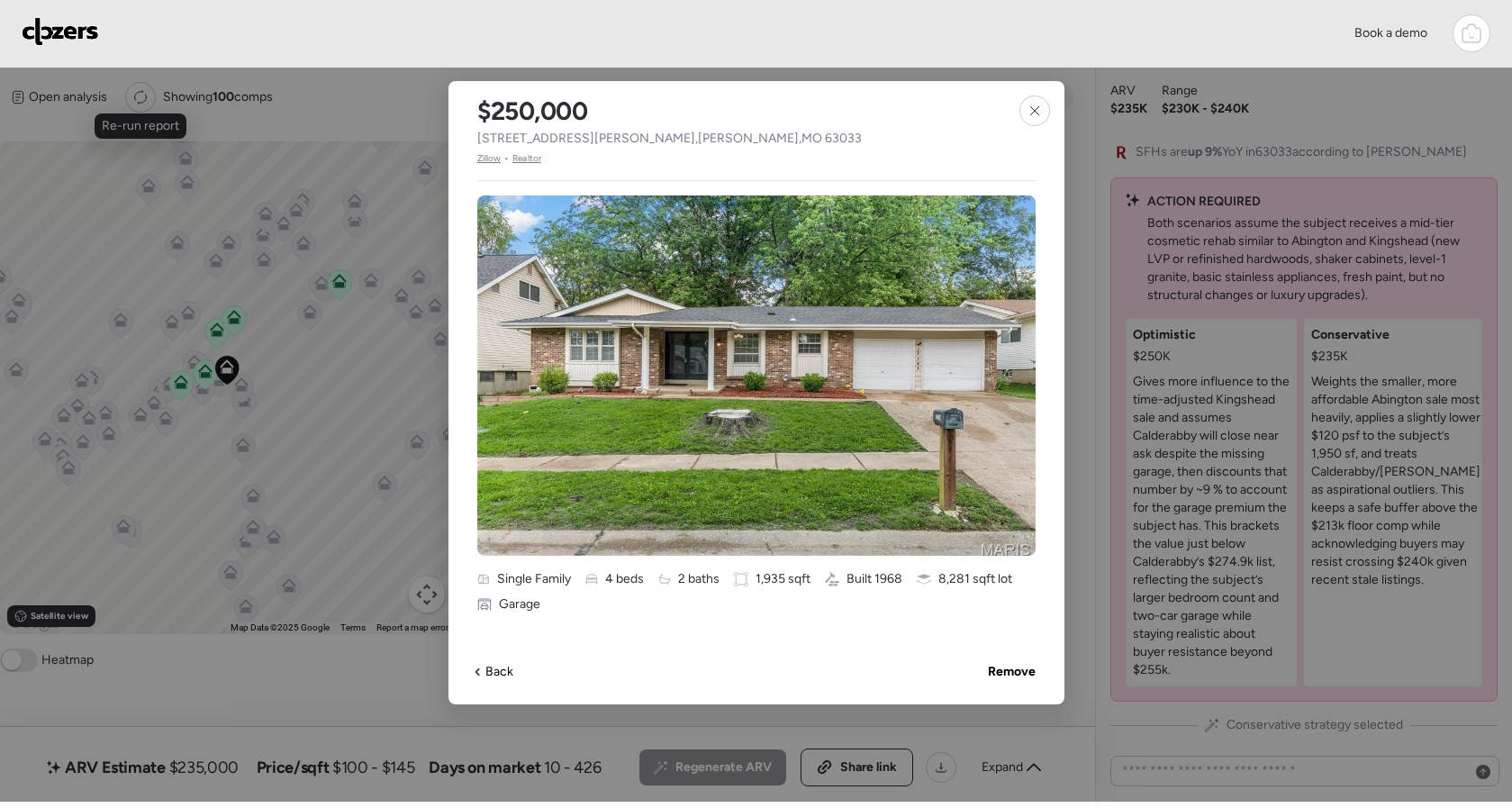 click 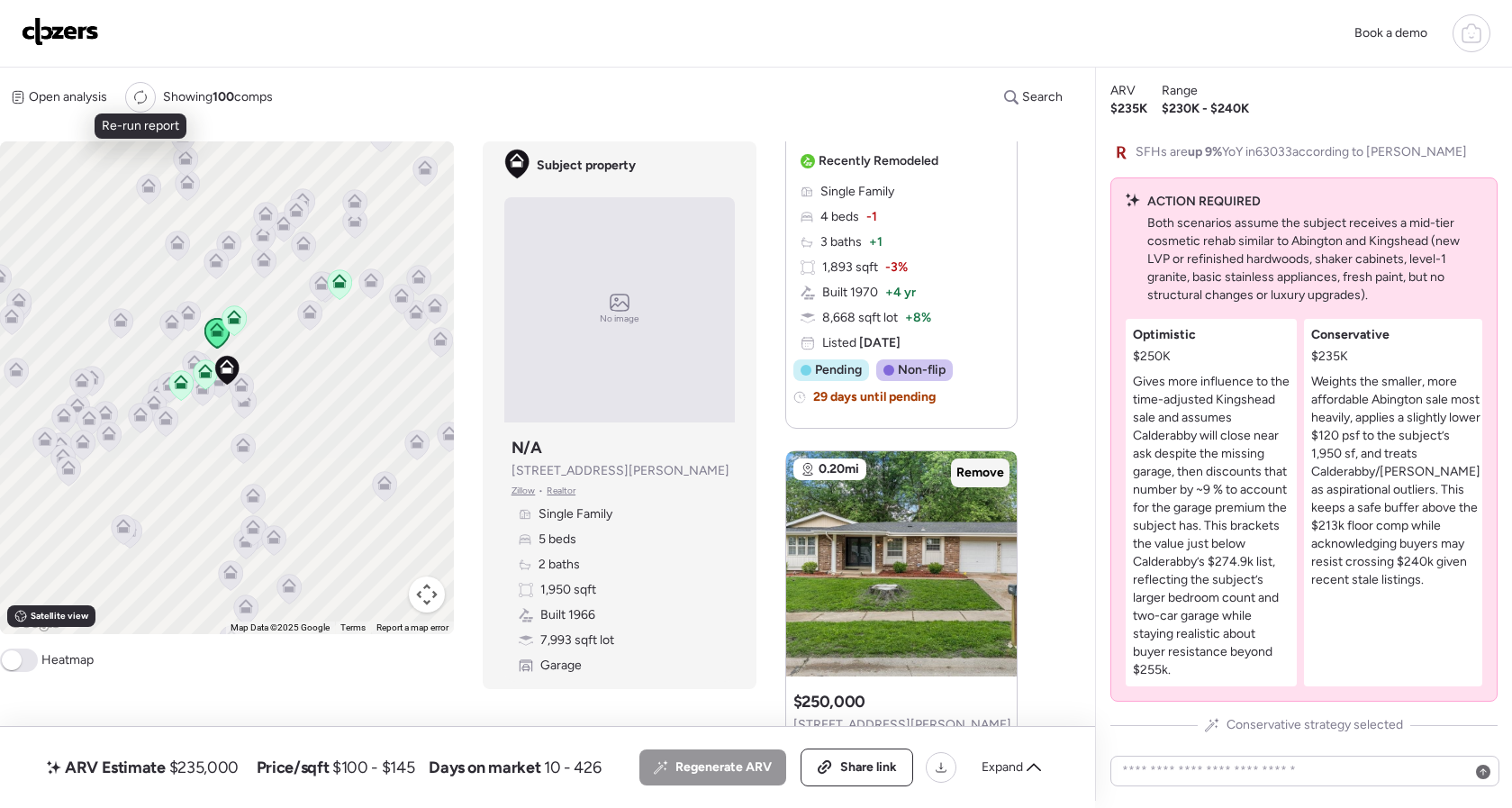 scroll, scrollTop: 2190, scrollLeft: 0, axis: vertical 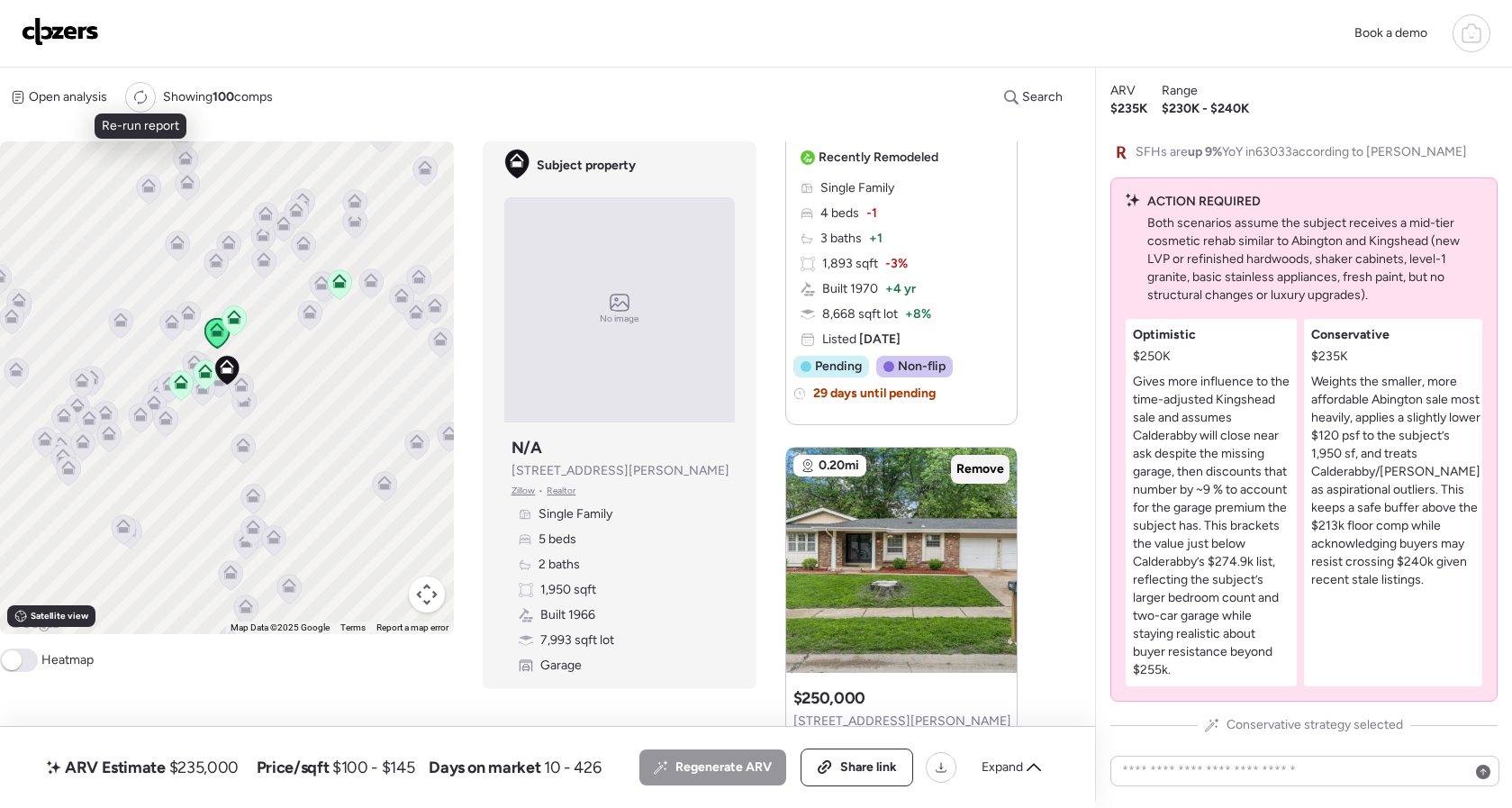 click on "Remove" at bounding box center [980, 469] 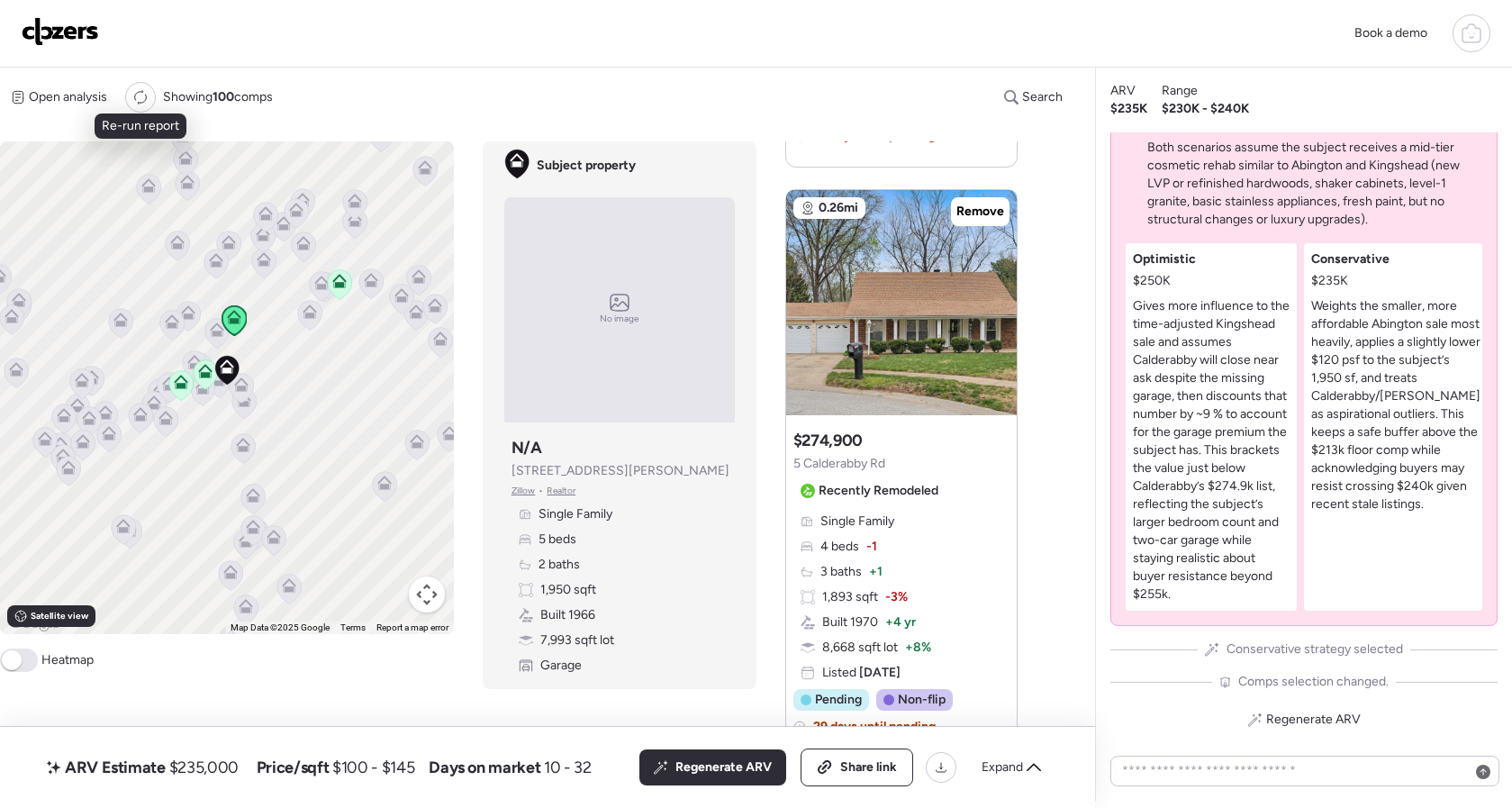 scroll, scrollTop: 1891, scrollLeft: 0, axis: vertical 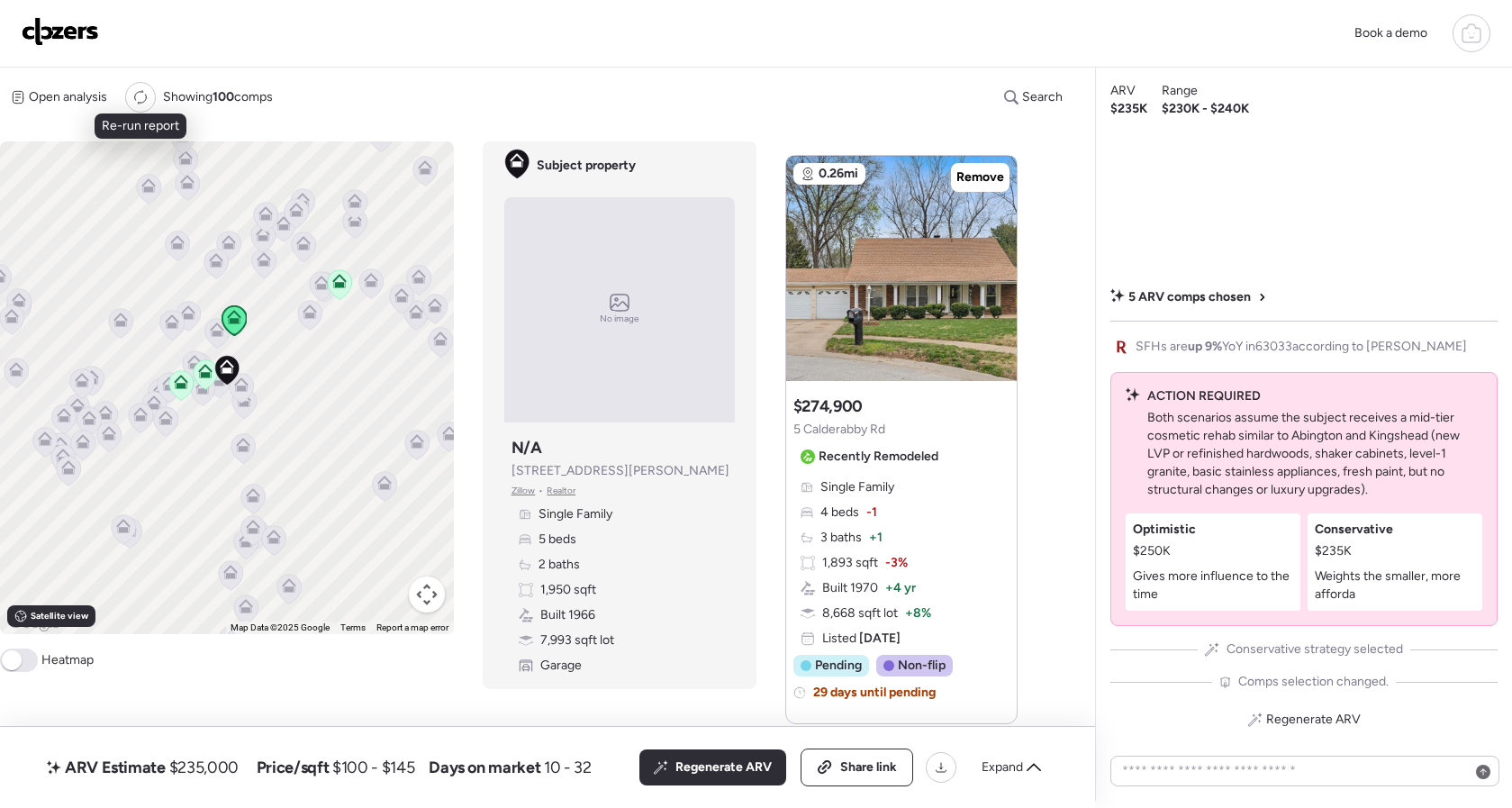click on "Recently Remodeled" at bounding box center [878, 457] 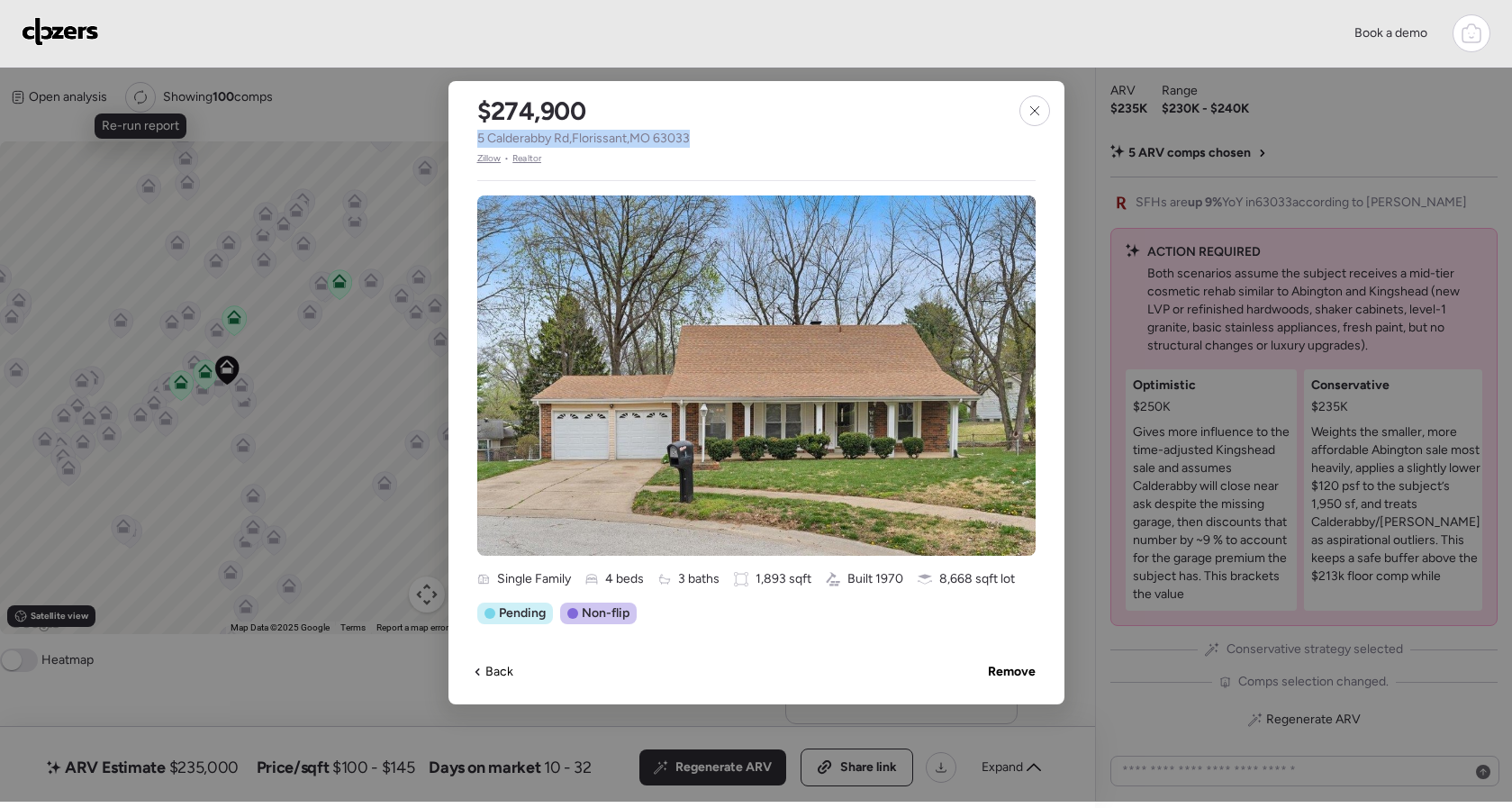 drag, startPoint x: 706, startPoint y: 140, endPoint x: 477, endPoint y: 133, distance: 229.10696 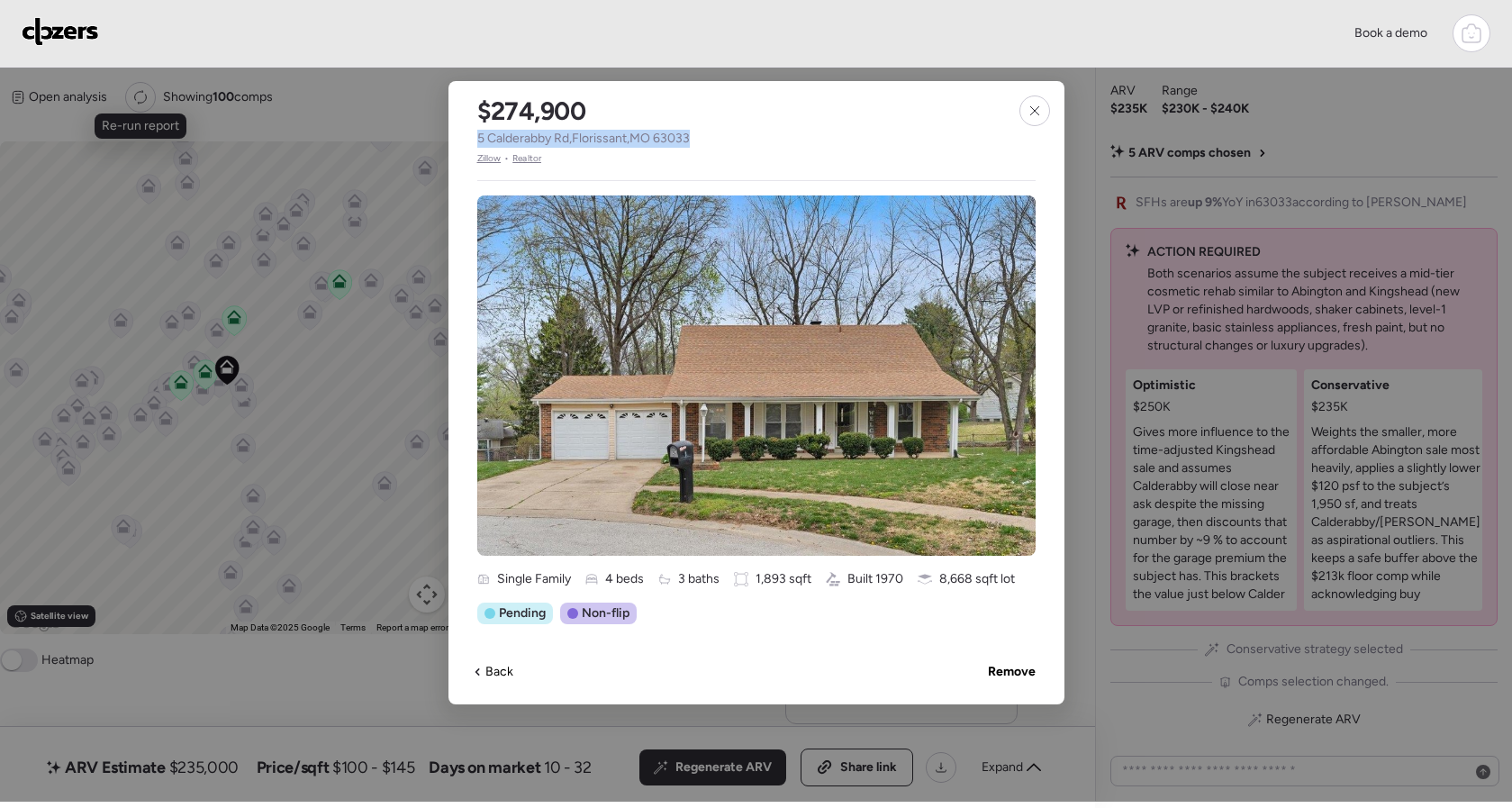 copy on "[STREET_ADDRESS]" 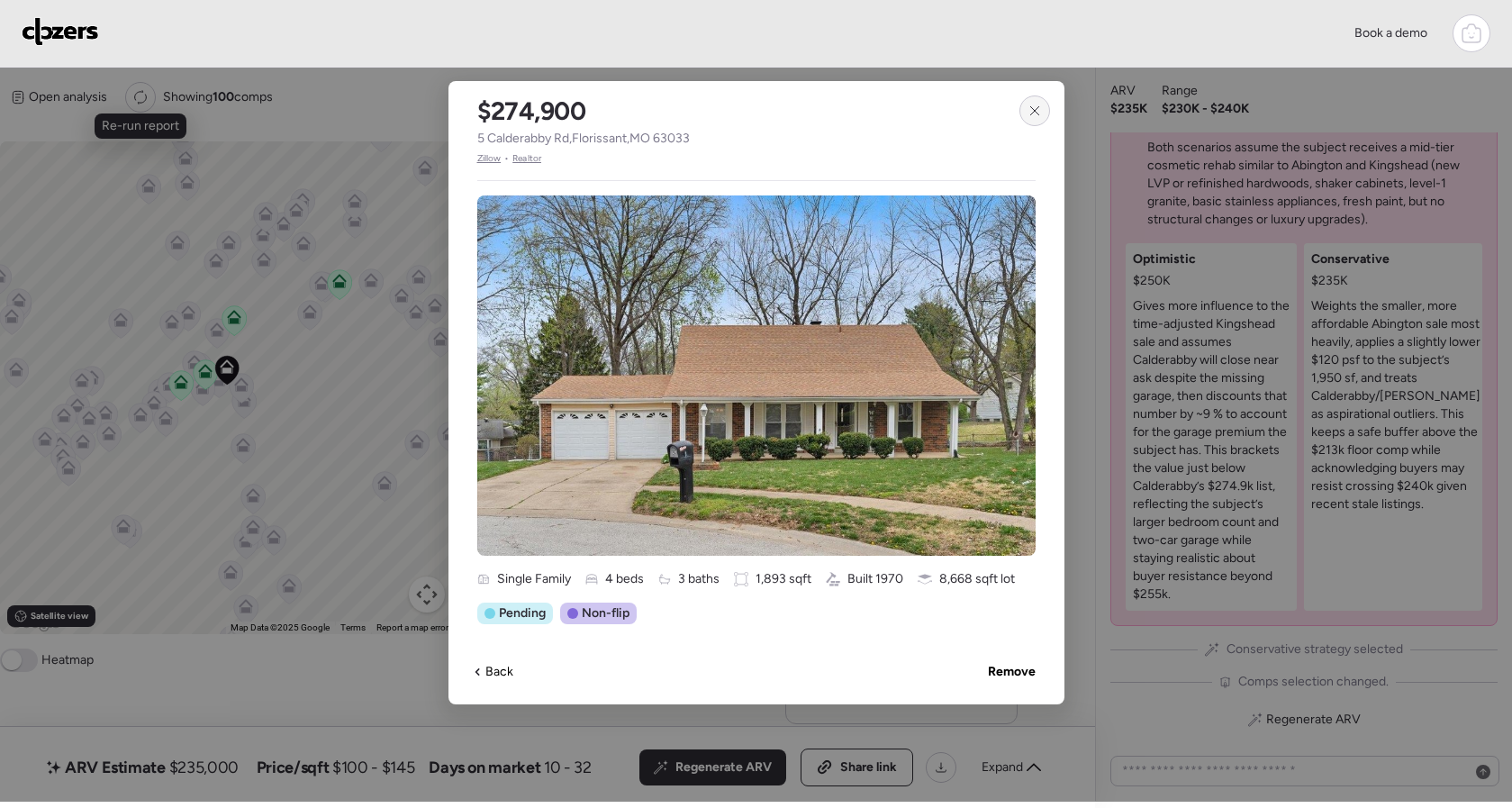 click 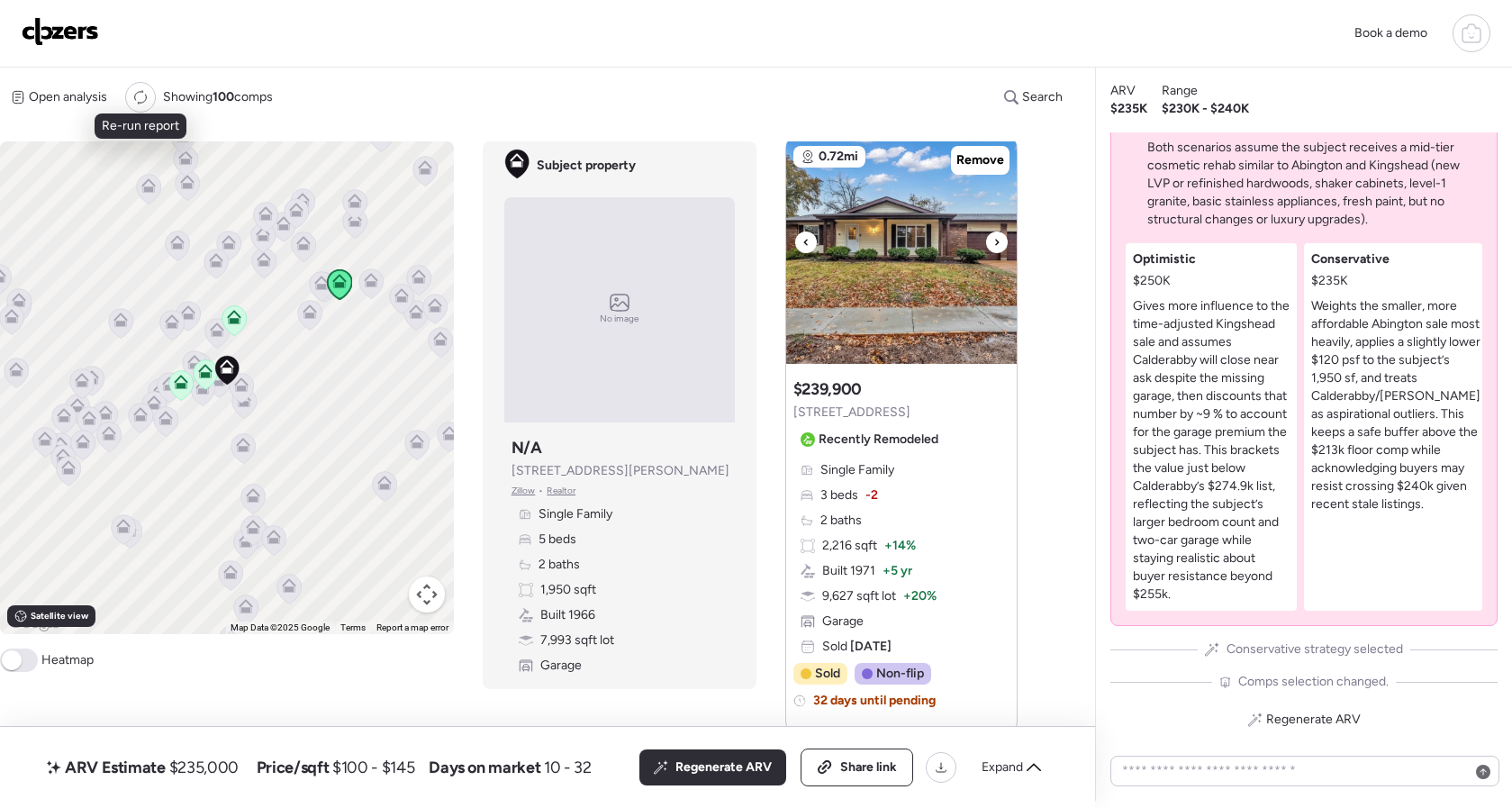 scroll, scrollTop: 1267, scrollLeft: 0, axis: vertical 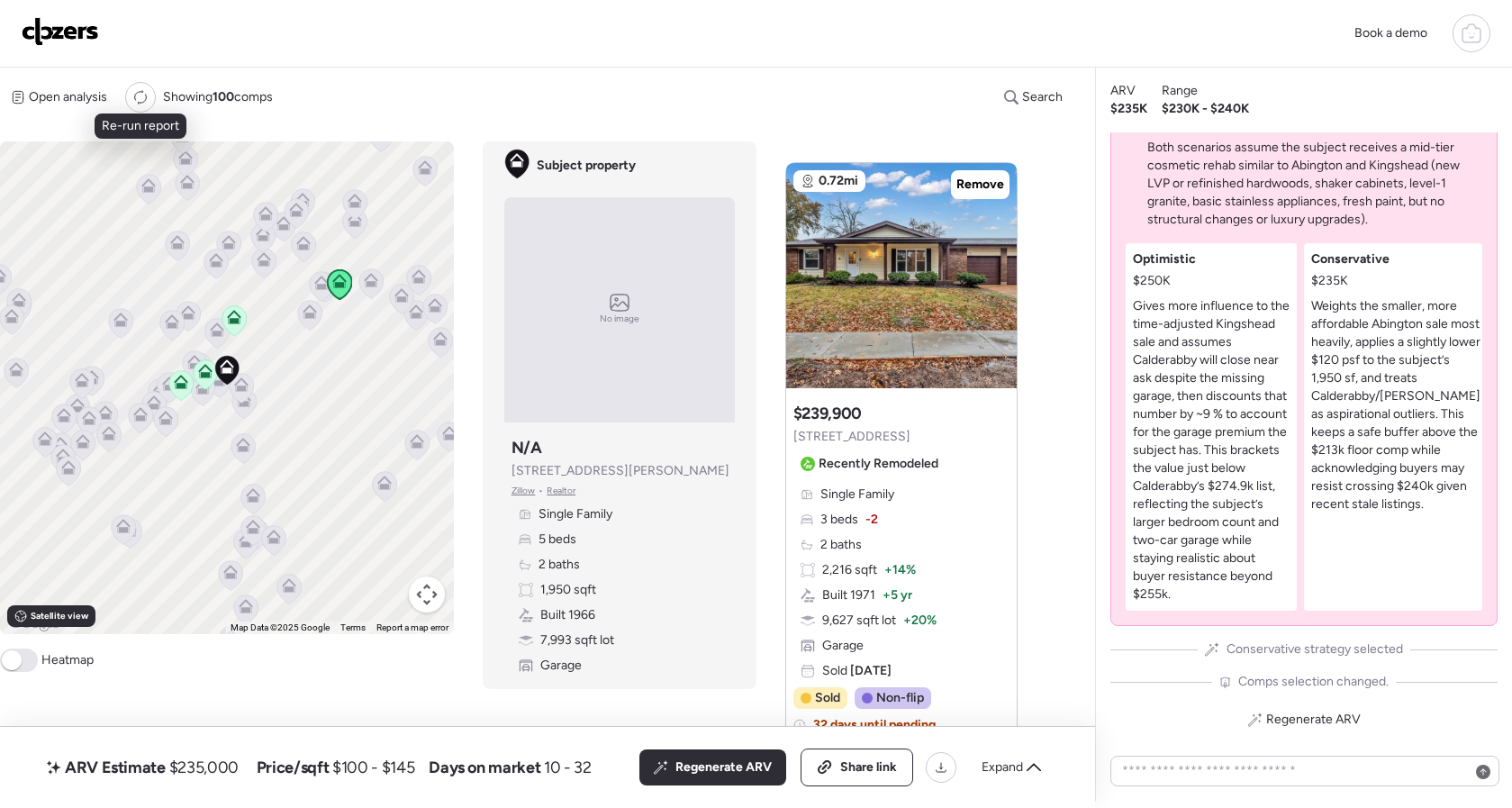 click on "Suggested comp $239,900 [STREET_ADDRESS] Recently Remodeled" at bounding box center (869, 440) 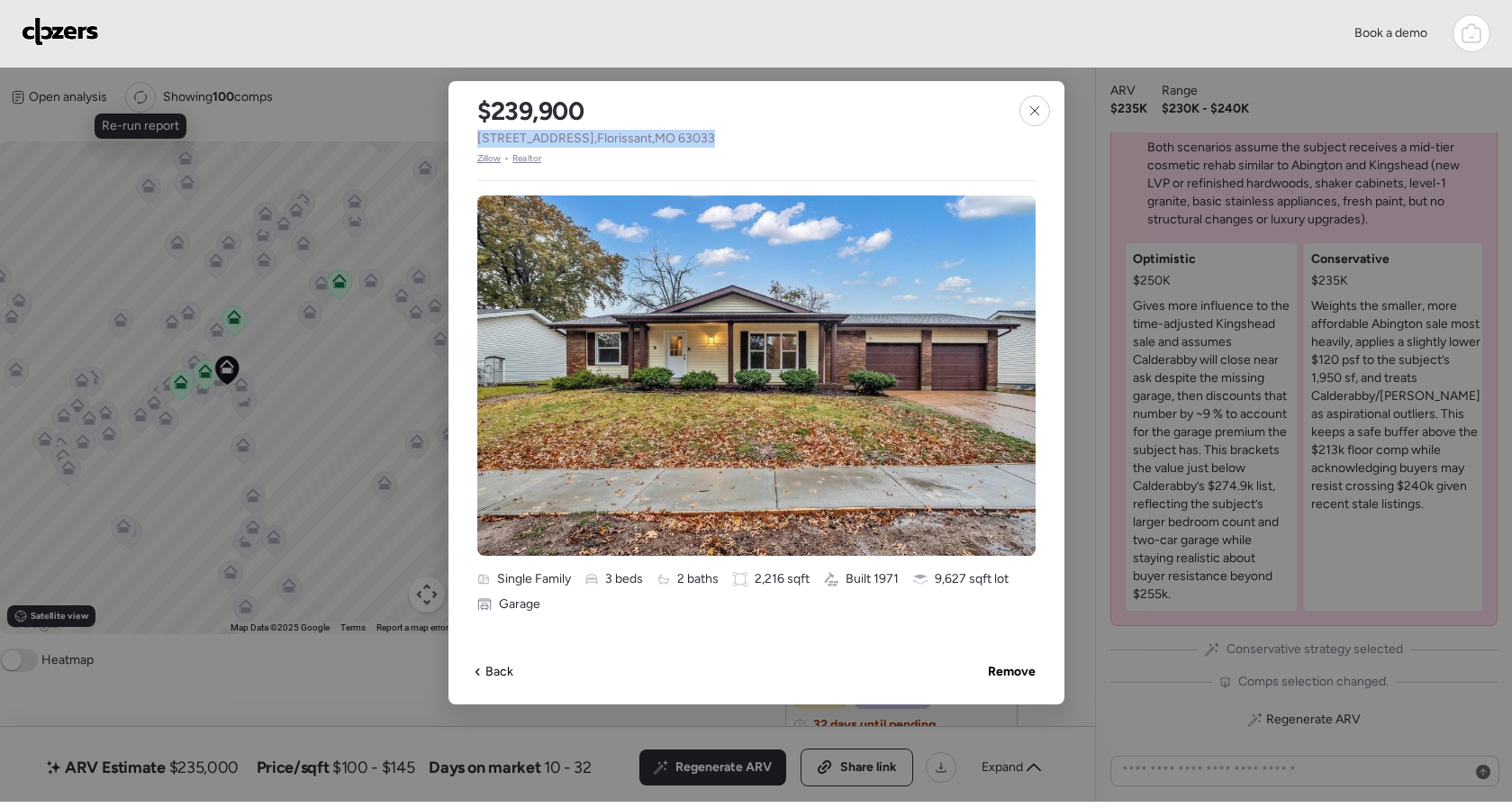 drag, startPoint x: 728, startPoint y: 136, endPoint x: 506, endPoint y: 126, distance: 222.22511 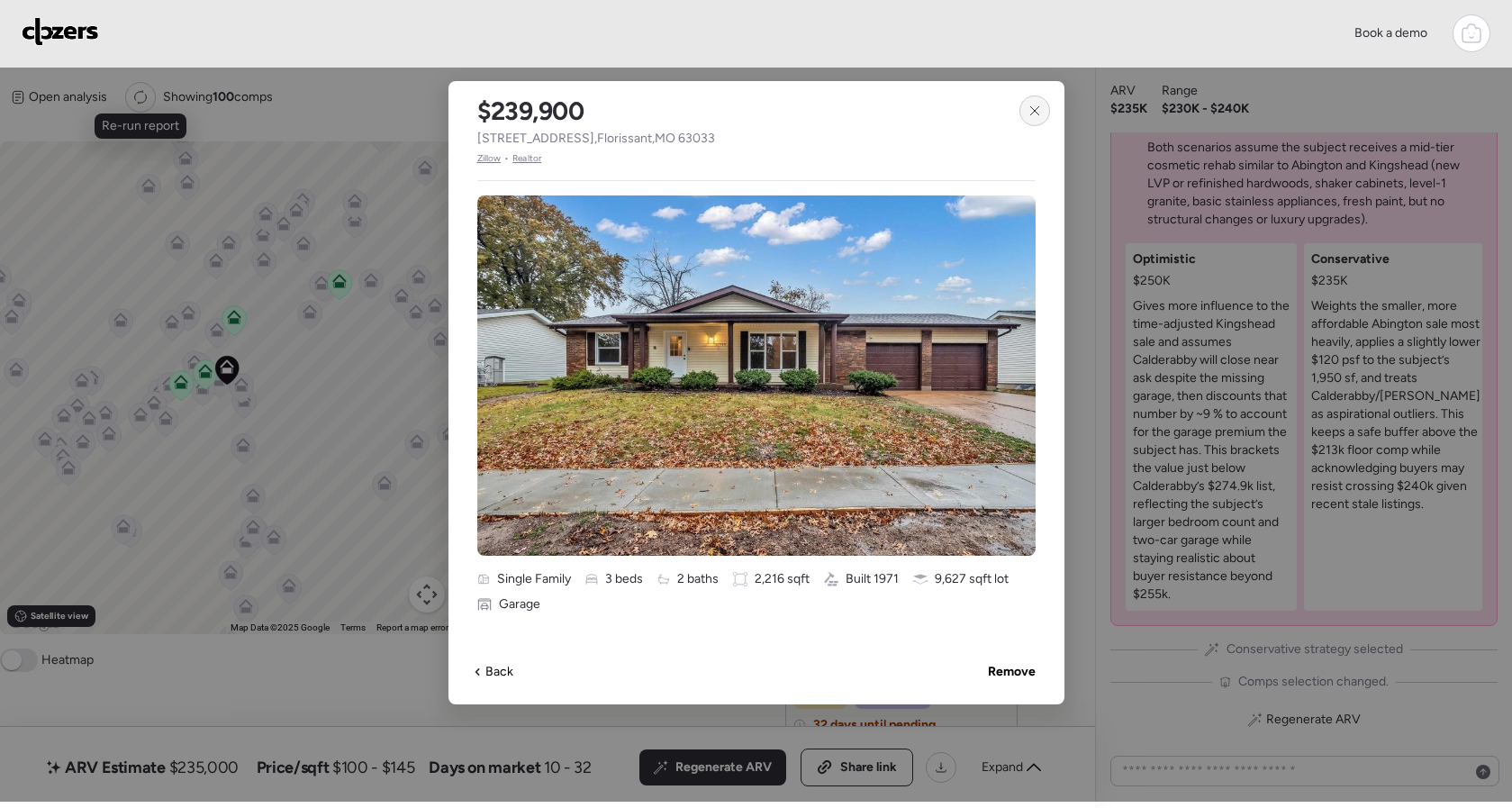 click 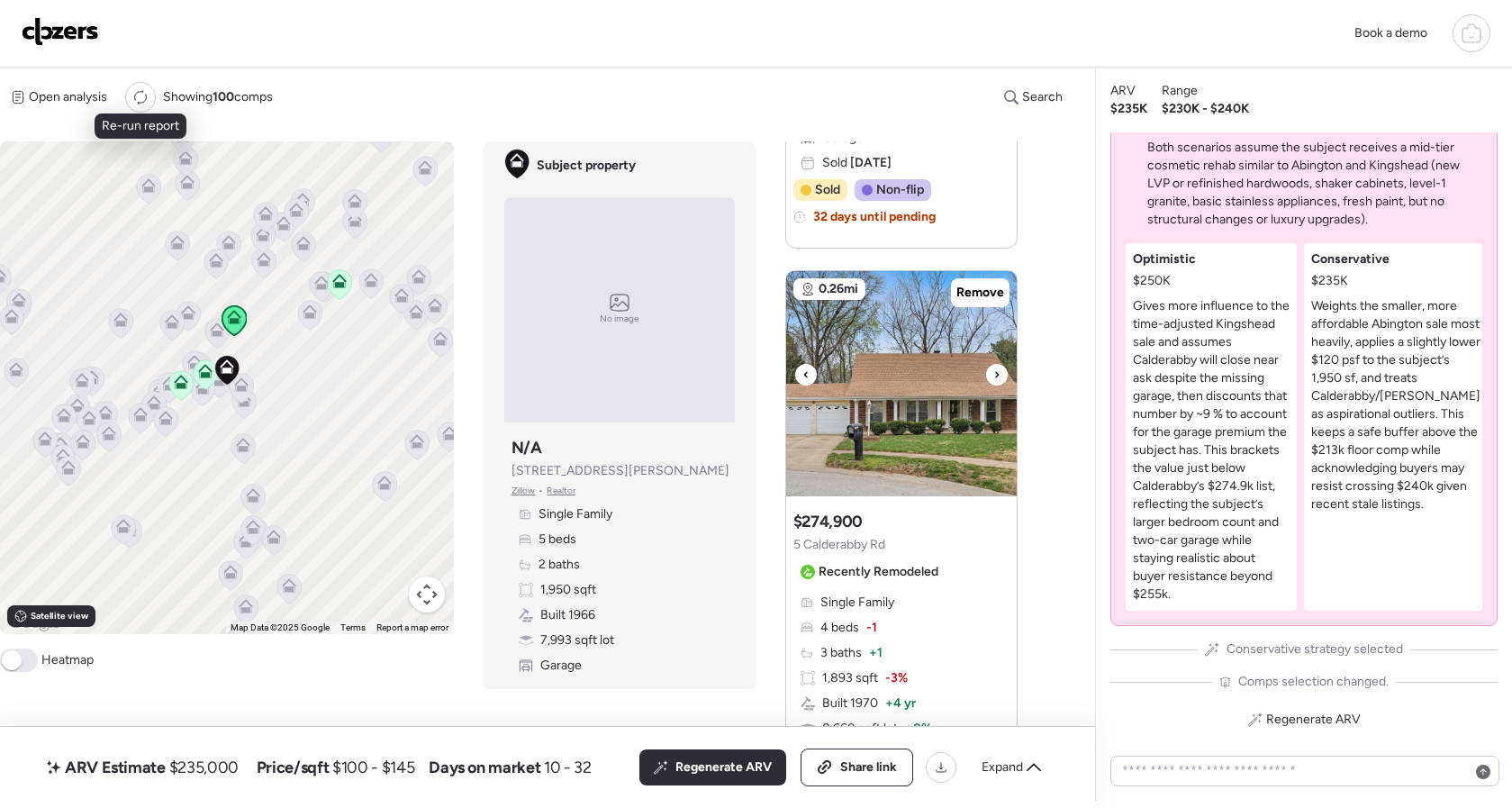 scroll, scrollTop: 1773, scrollLeft: 0, axis: vertical 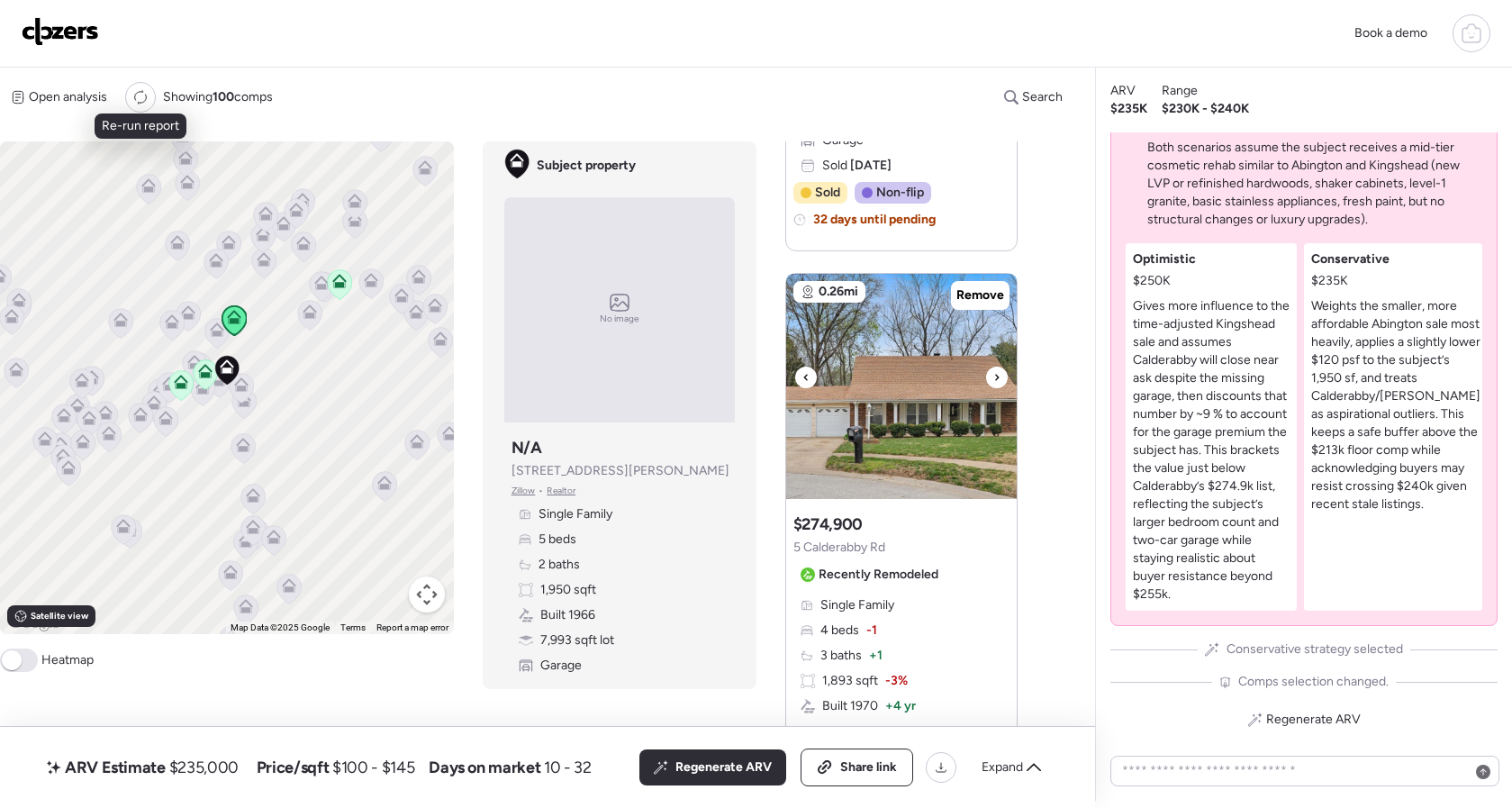 click at bounding box center [901, 386] 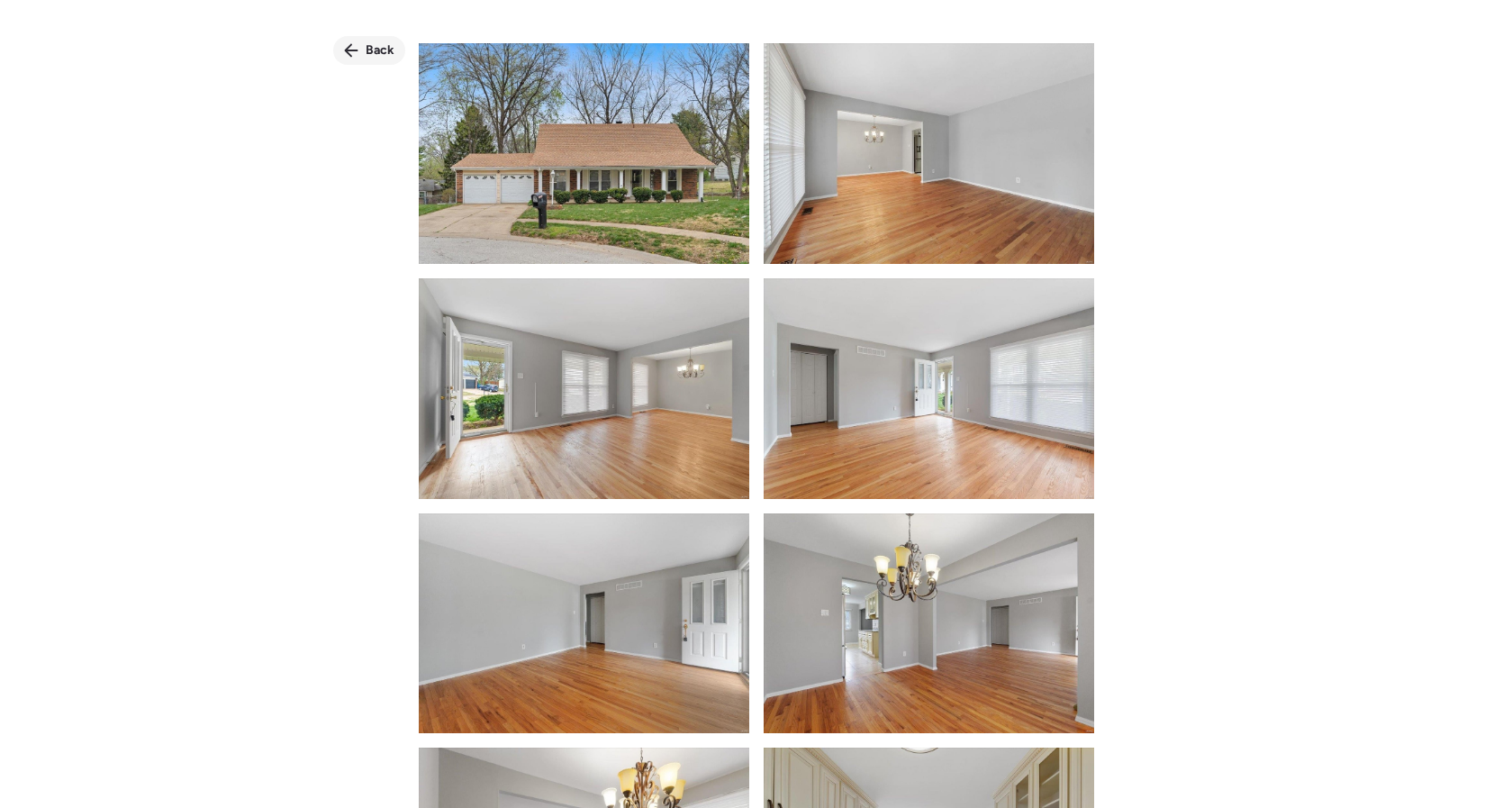 click on "Back" at bounding box center [380, 50] 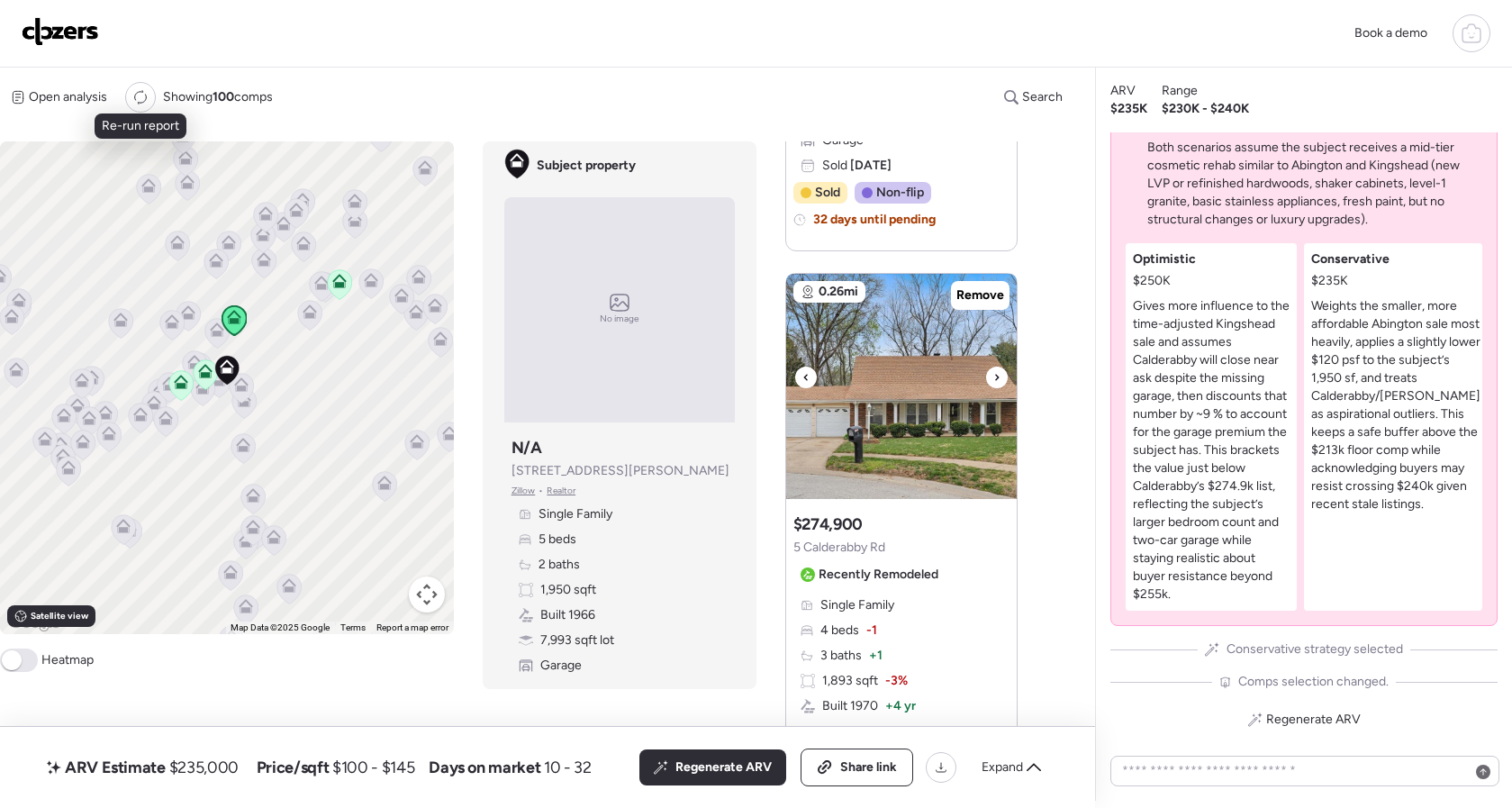 click at bounding box center [901, 386] 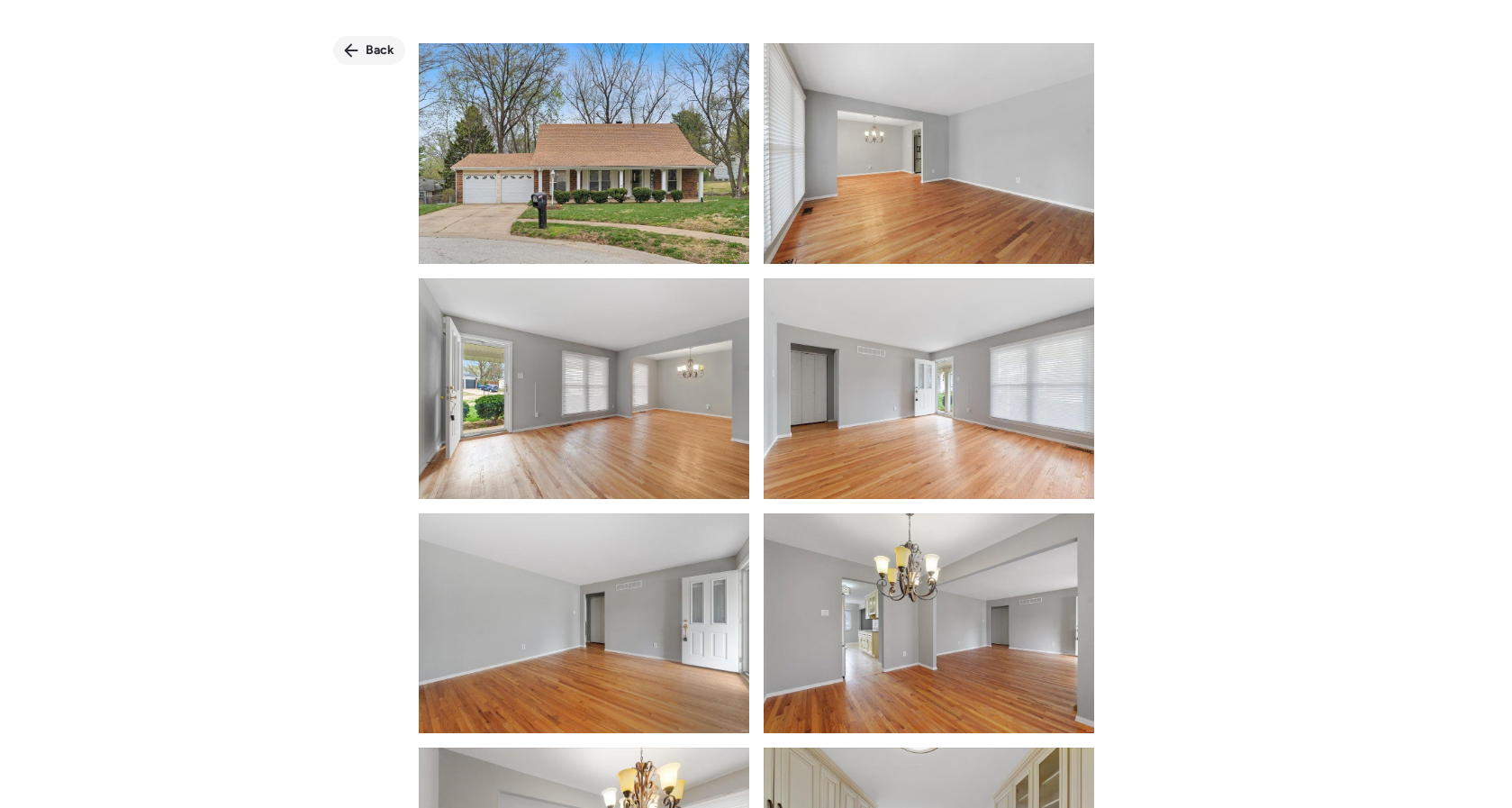 click on "Back" at bounding box center [380, 50] 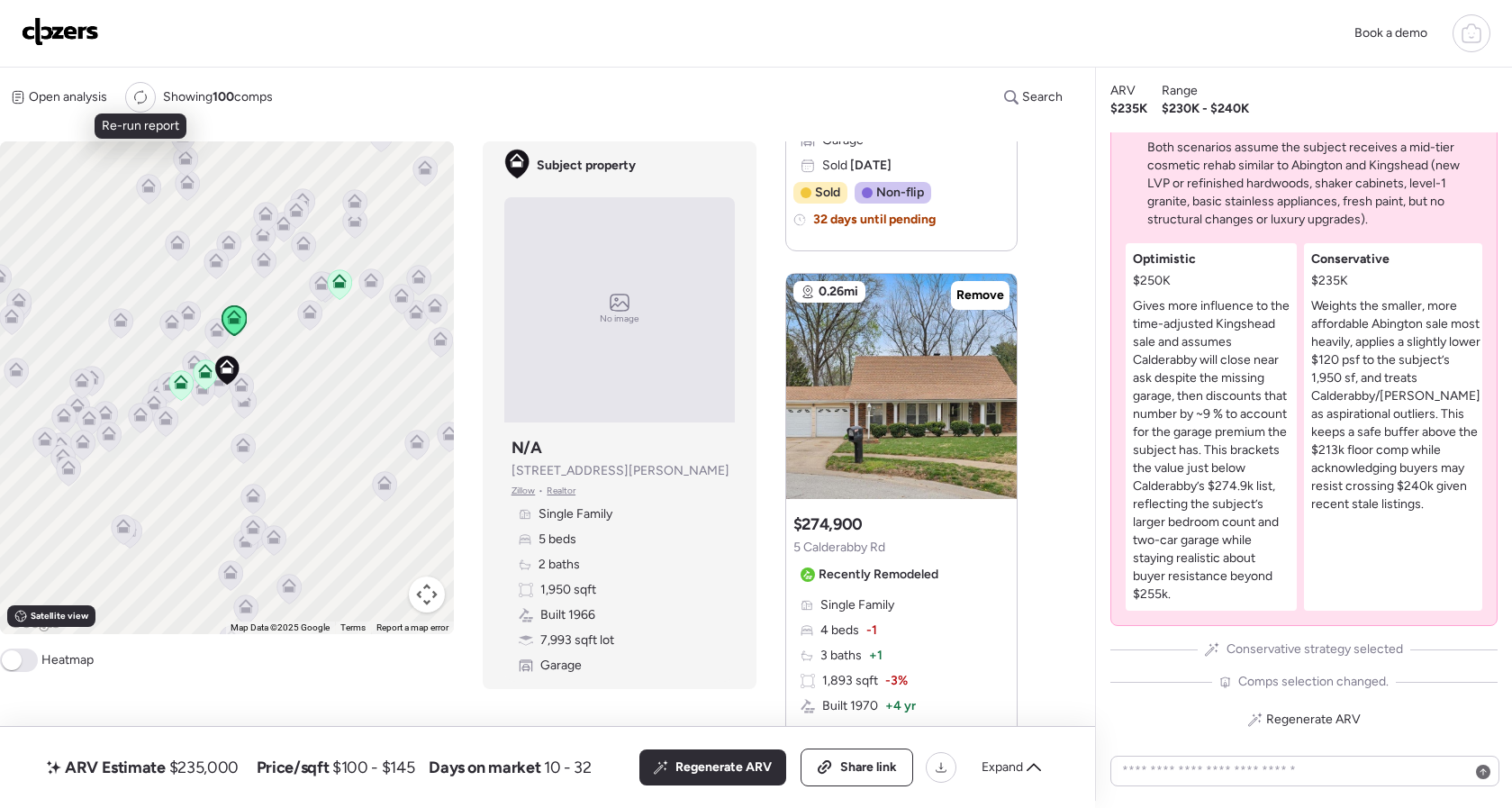 click on "Recently Remodeled" at bounding box center (869, 575) 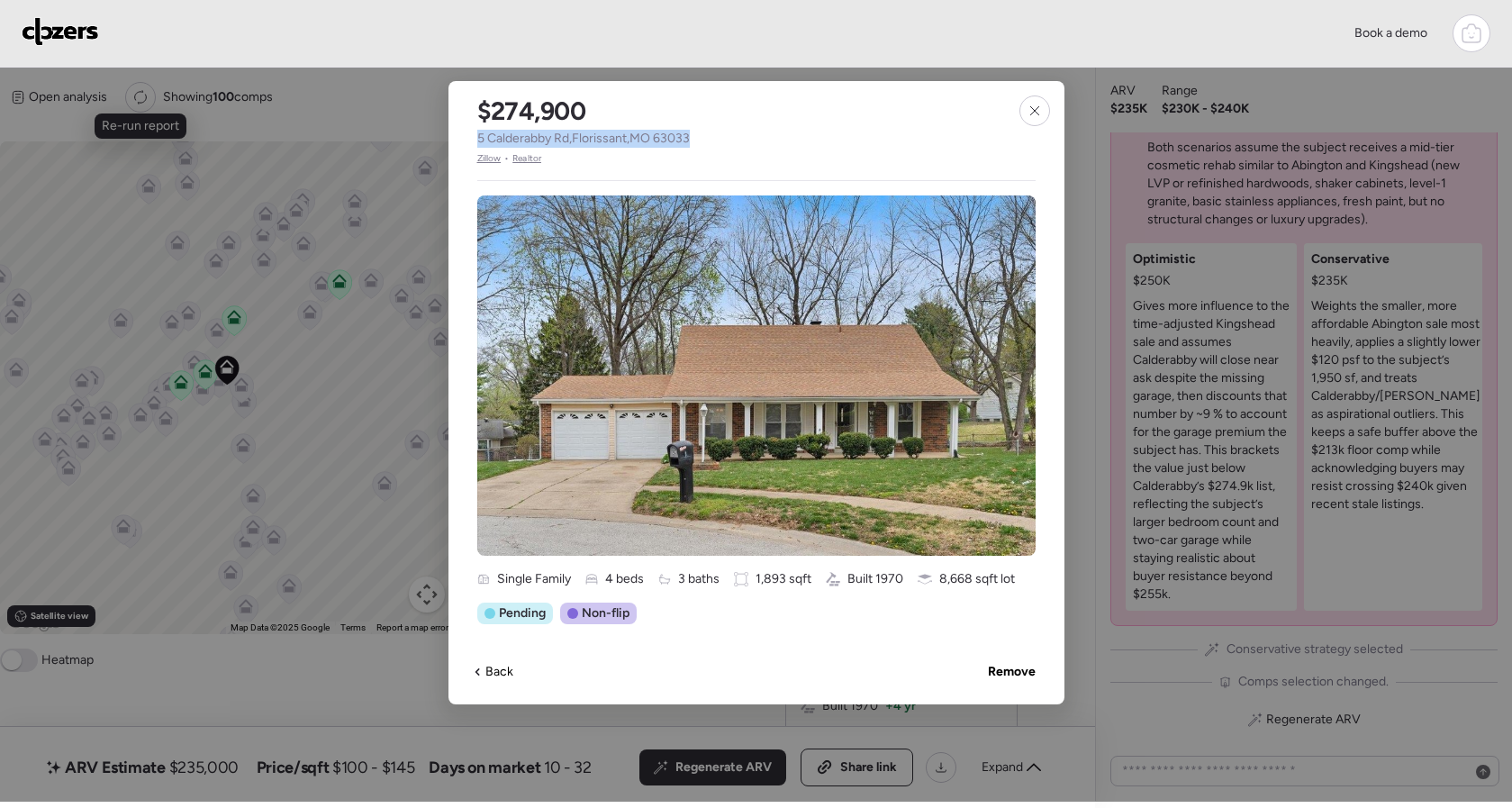 drag, startPoint x: 687, startPoint y: 137, endPoint x: 477, endPoint y: 133, distance: 210.03809 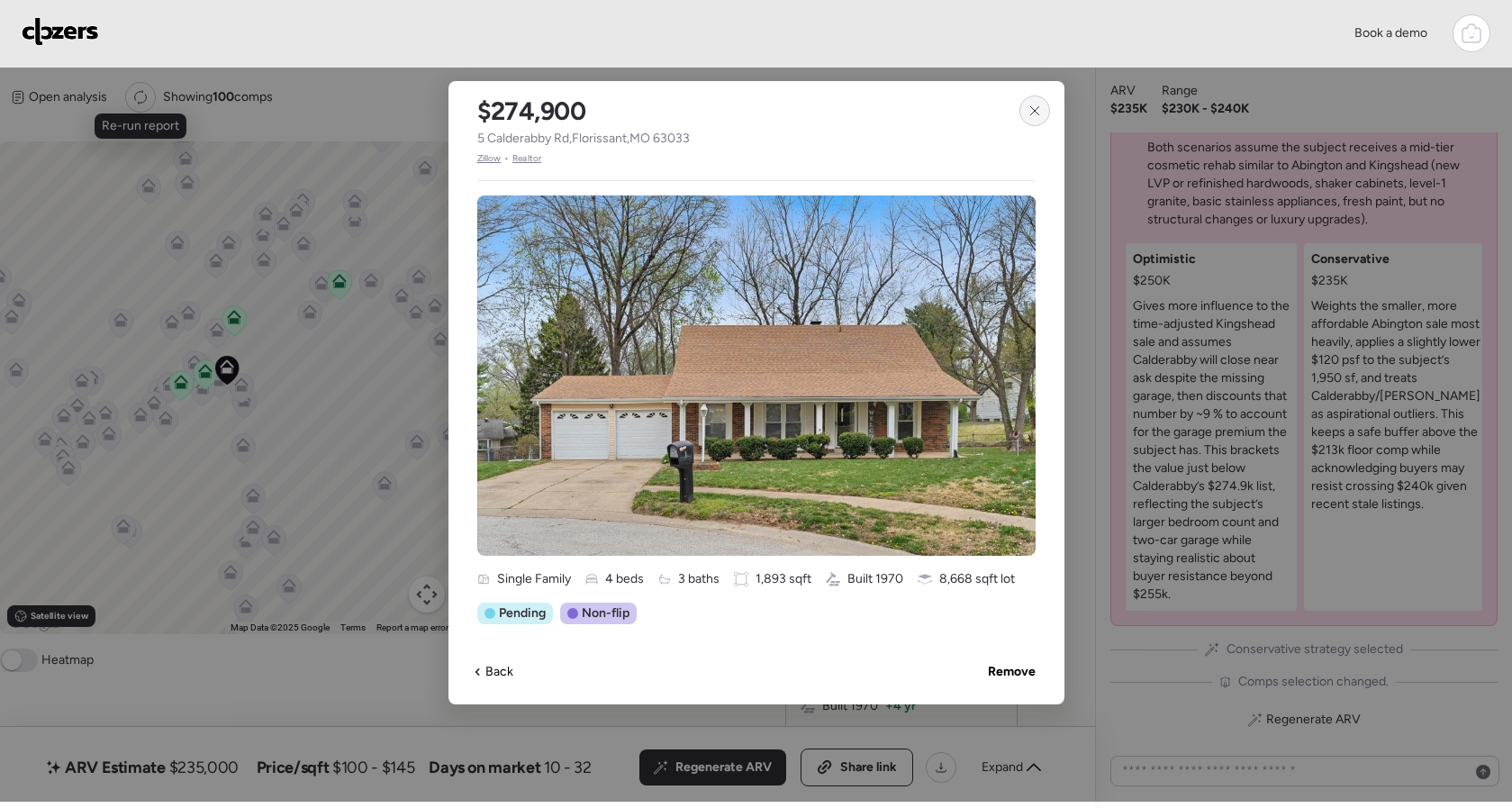 click at bounding box center (1035, 111) 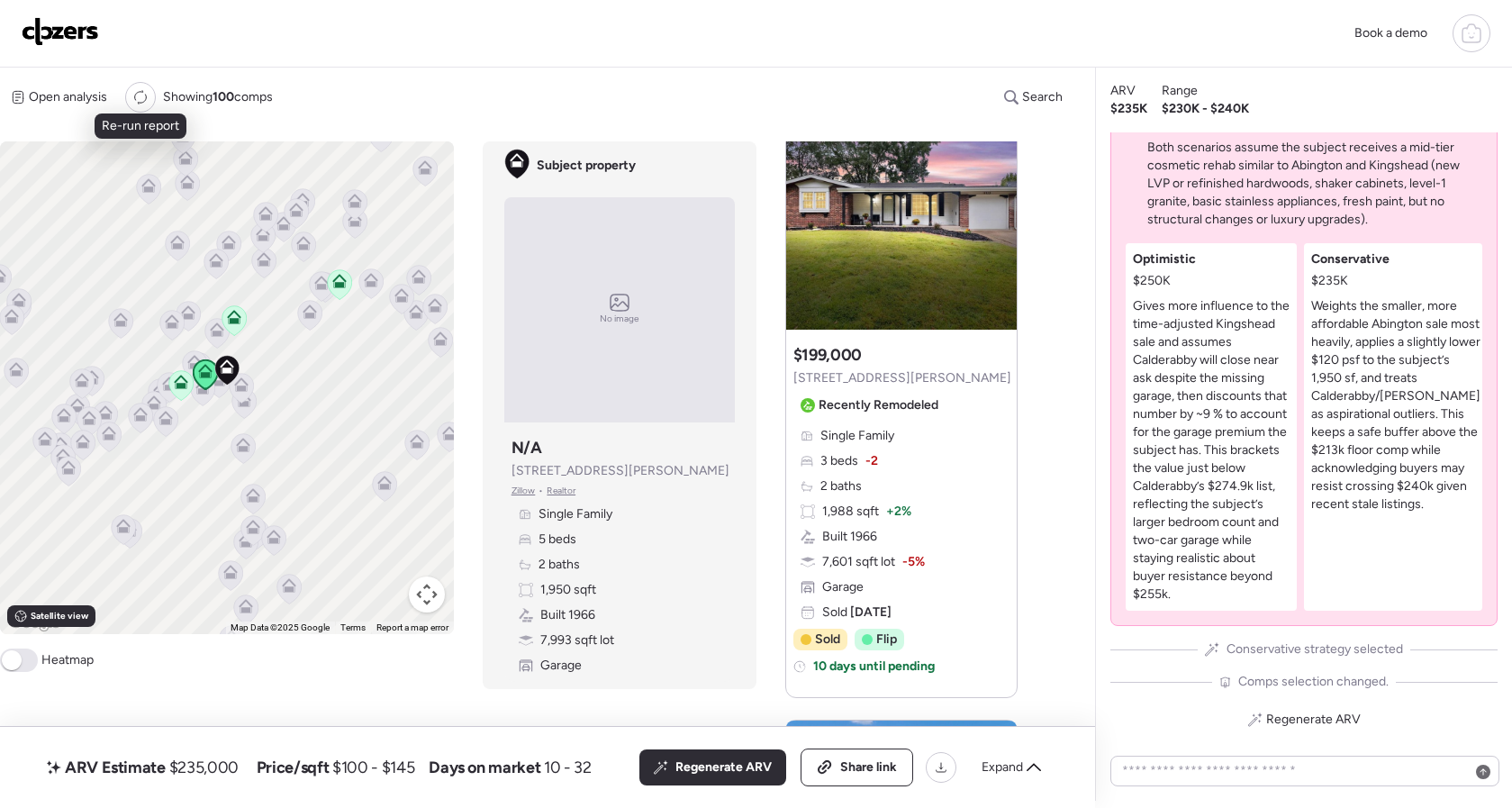 scroll, scrollTop: 708, scrollLeft: 0, axis: vertical 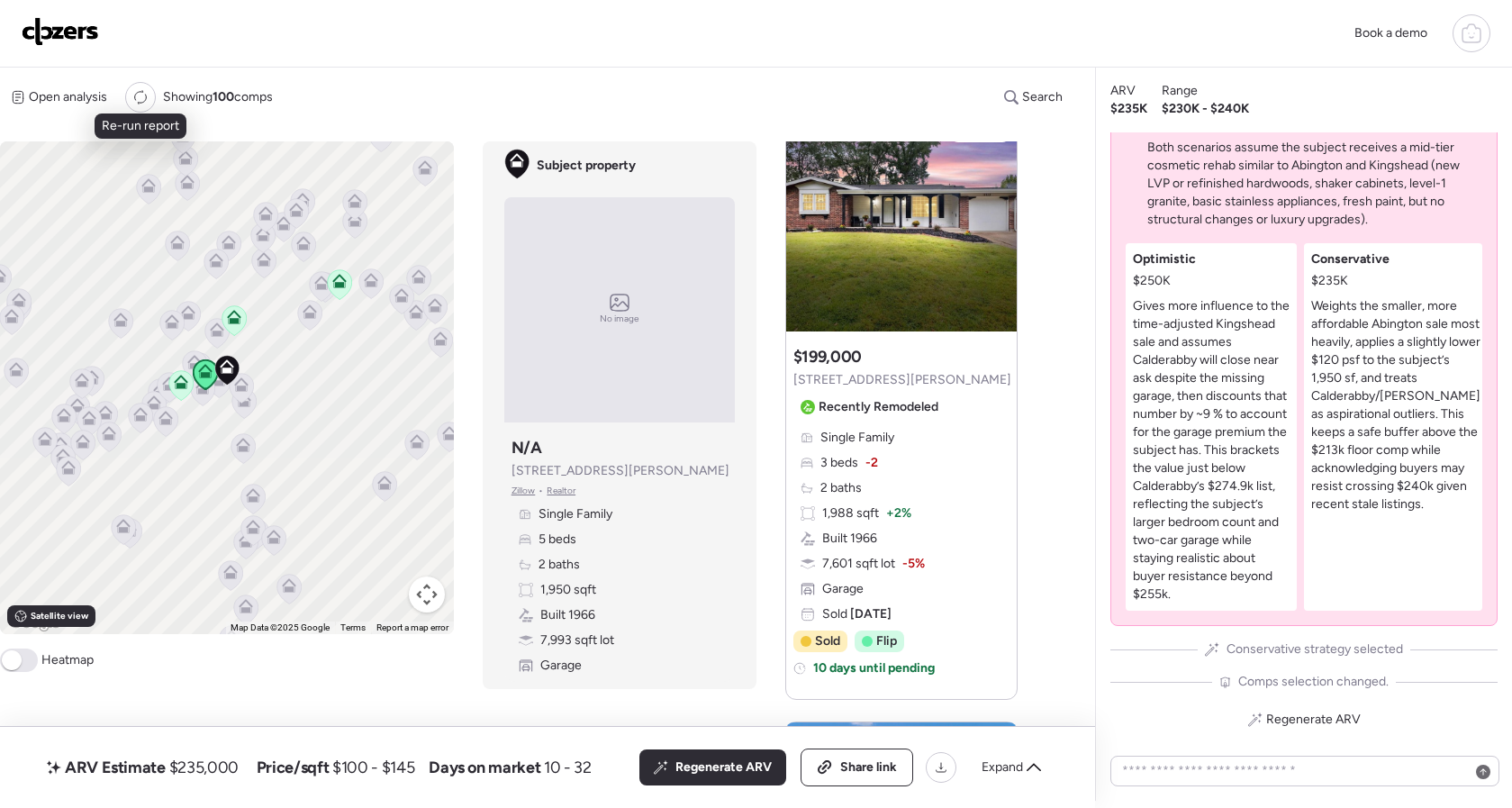 click on "Suggested comp $199,000 [STREET_ADDRESS][PERSON_NAME] Recently Remodeled Single Family 3 beds -2 2 baths 1,988 sqft + 2% Built 1966 7,601 sqft lot -5% Garage Sold   [DATE] Sold Flip Flip Property was flipped, specifically remodeled for re-sale. 10 days until pending [DATE] Listed $199,000 10 days until pending 10 total days on market [DATE] Pending $199,000 [DATE] Sold $199,000" at bounding box center [901, 519] 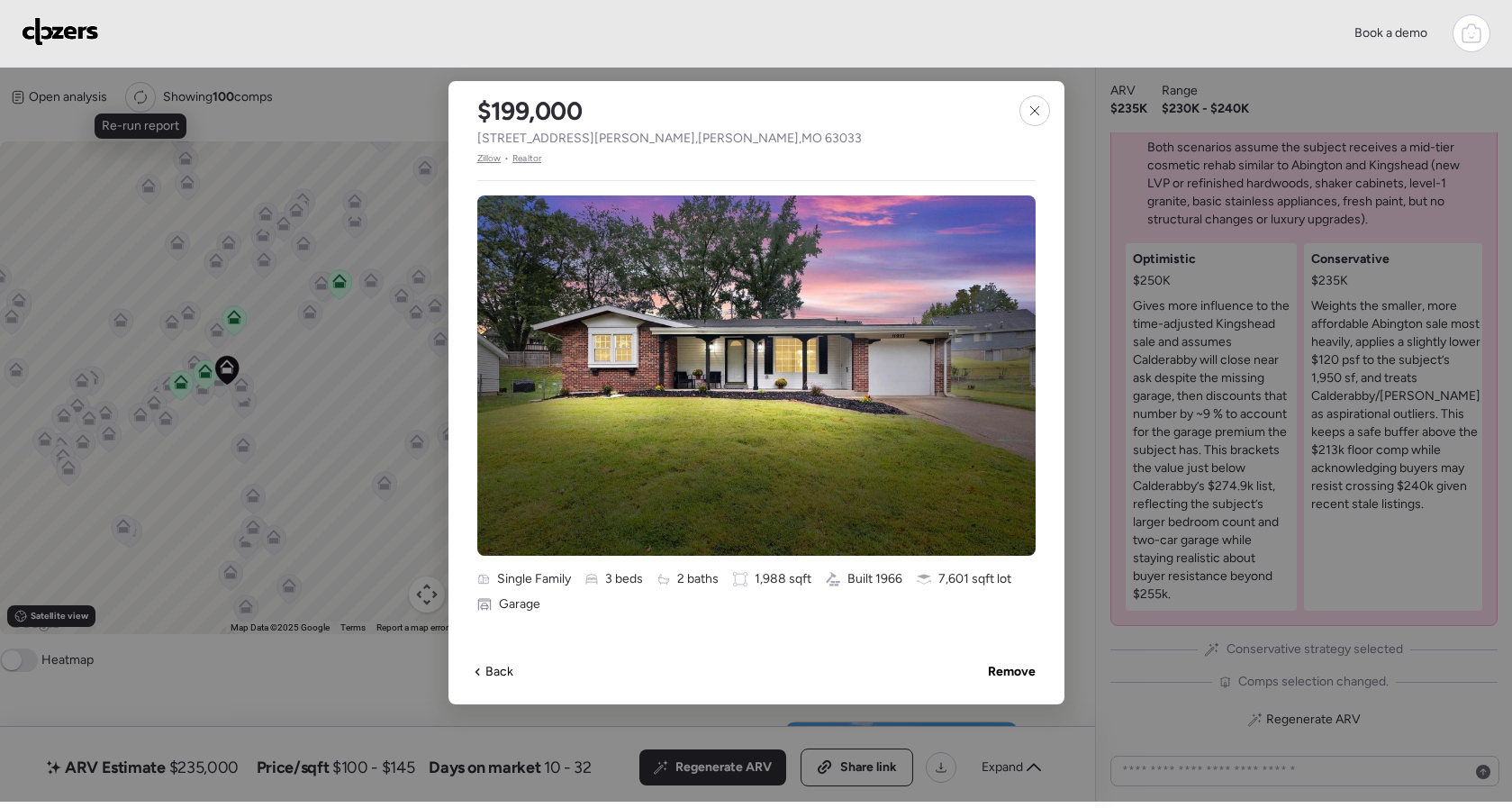 click on "$199,000 [STREET_ADDRESS][PERSON_NAME][PERSON_NAME] • Realtor" at bounding box center (669, 123) 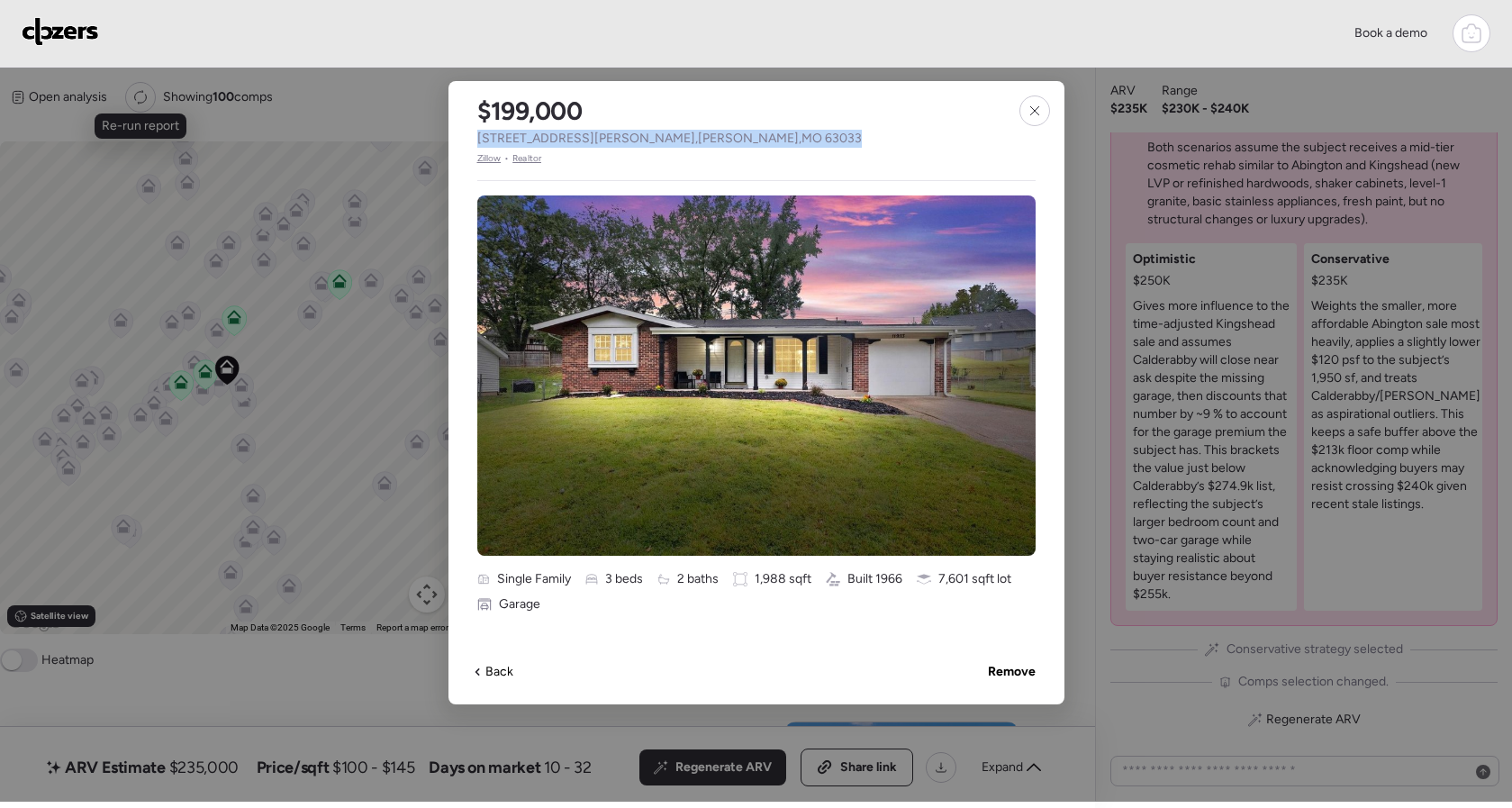 drag, startPoint x: 748, startPoint y: 140, endPoint x: 476, endPoint y: 132, distance: 272.11762 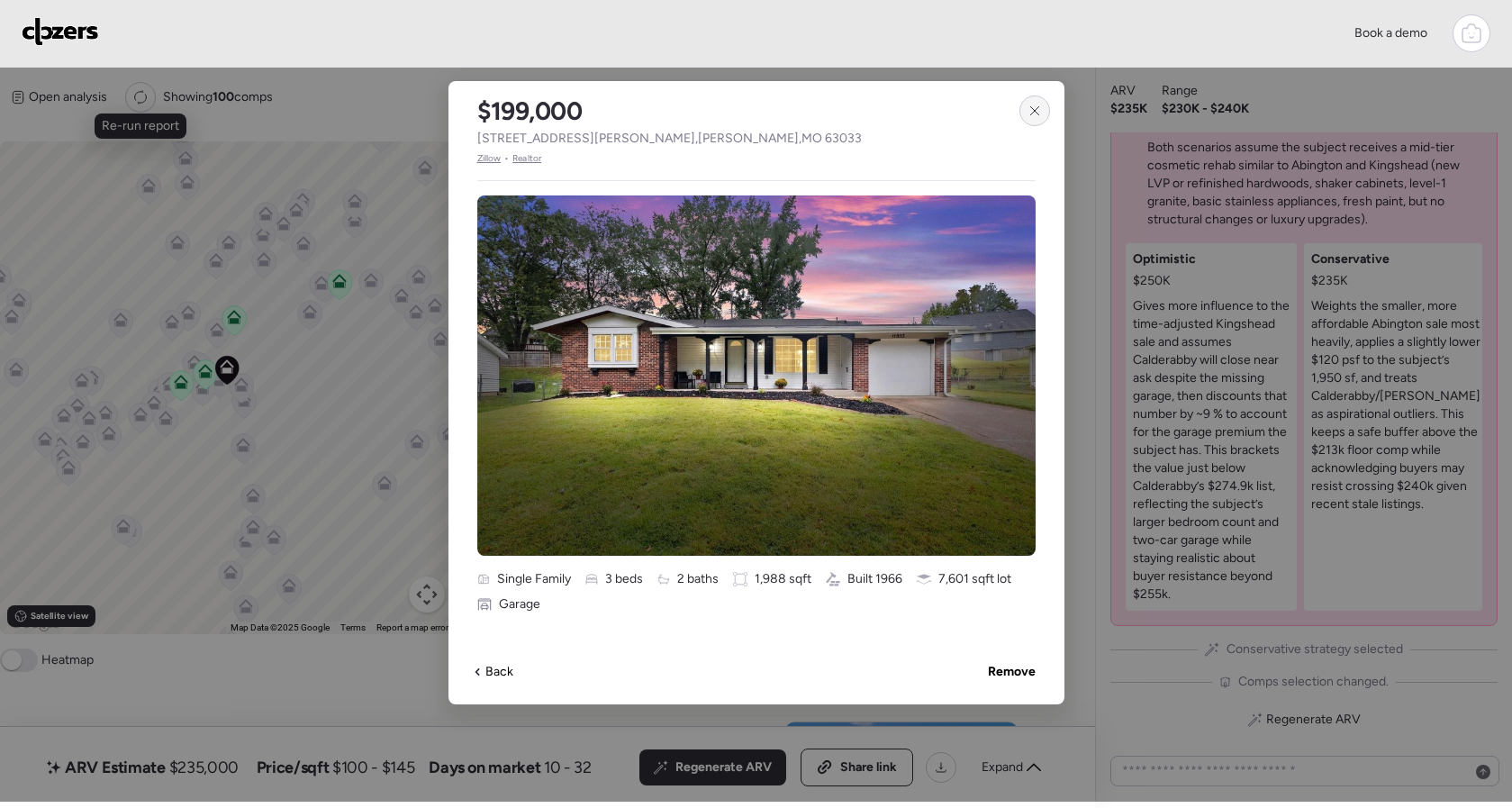 click 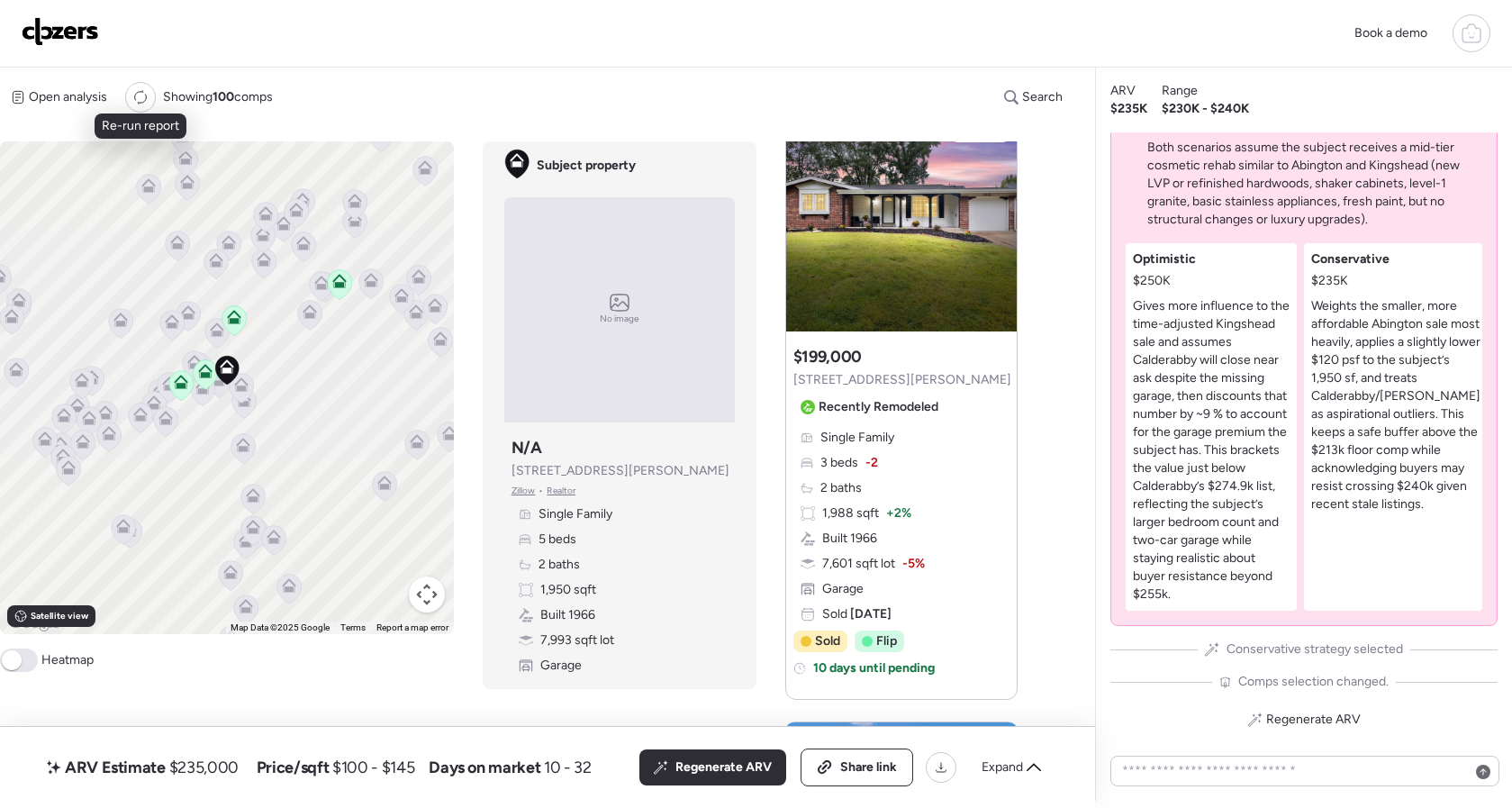 click at bounding box center (60, 32) 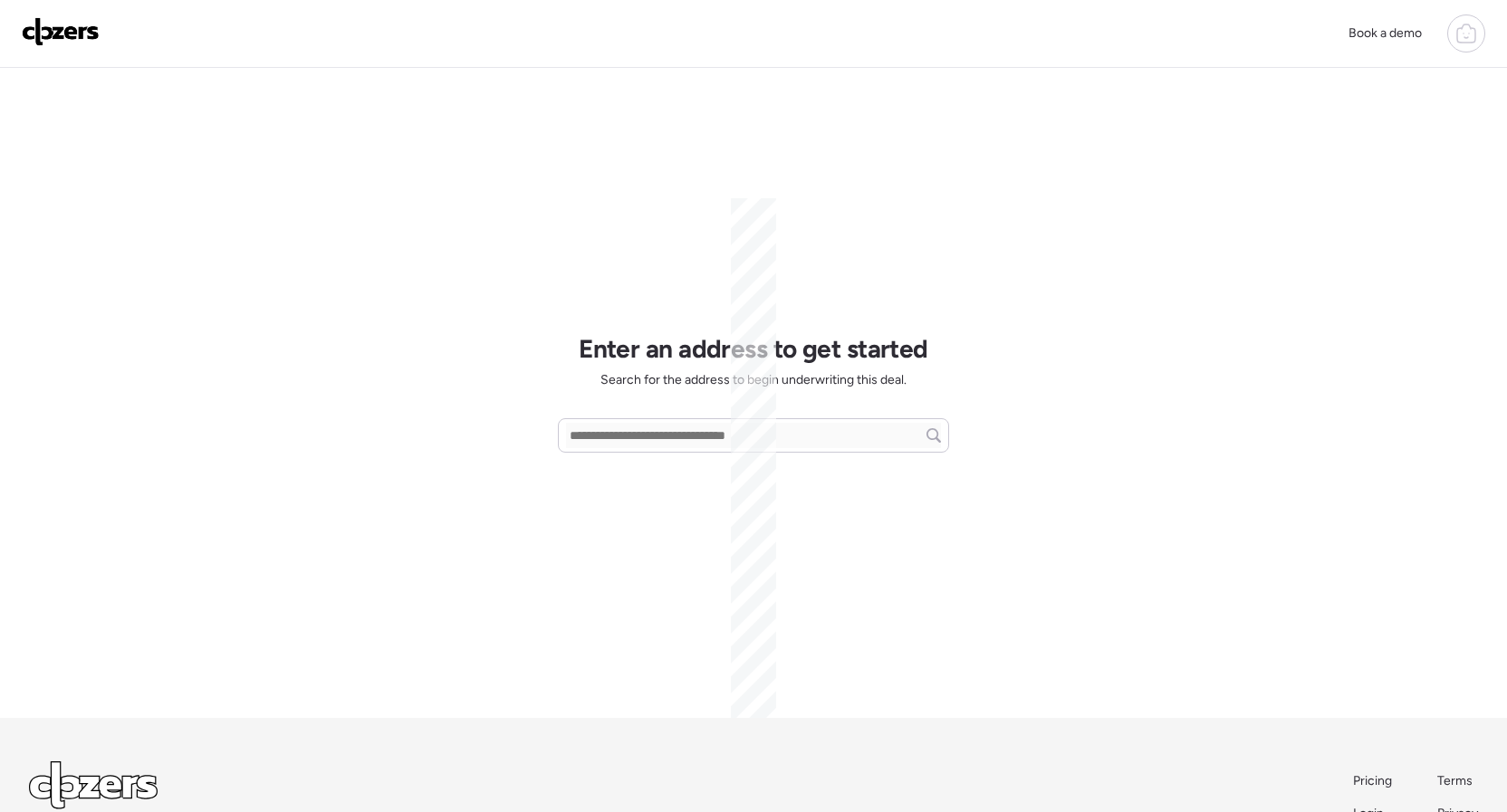 scroll, scrollTop: 0, scrollLeft: 0, axis: both 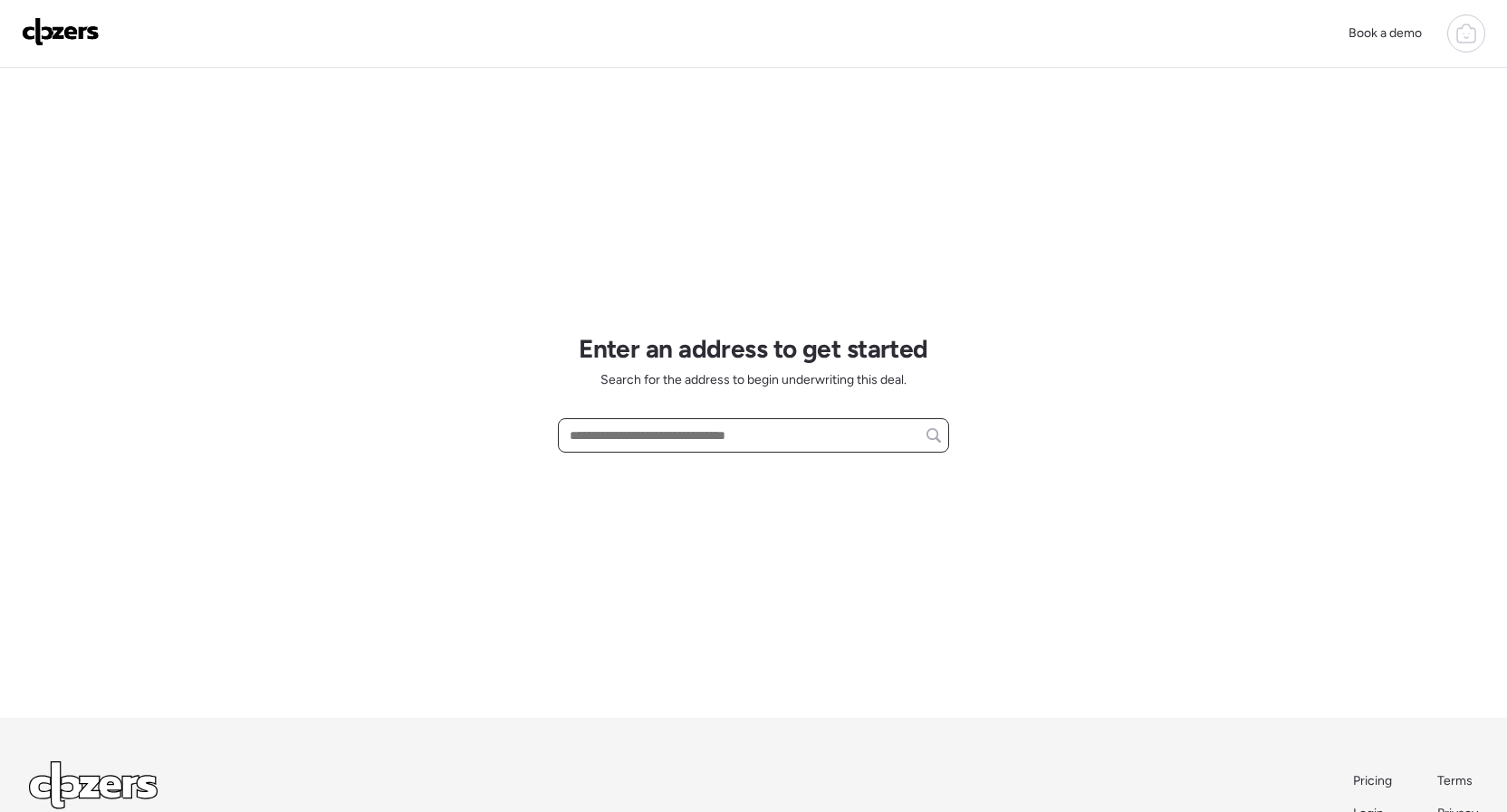 click at bounding box center [754, 435] 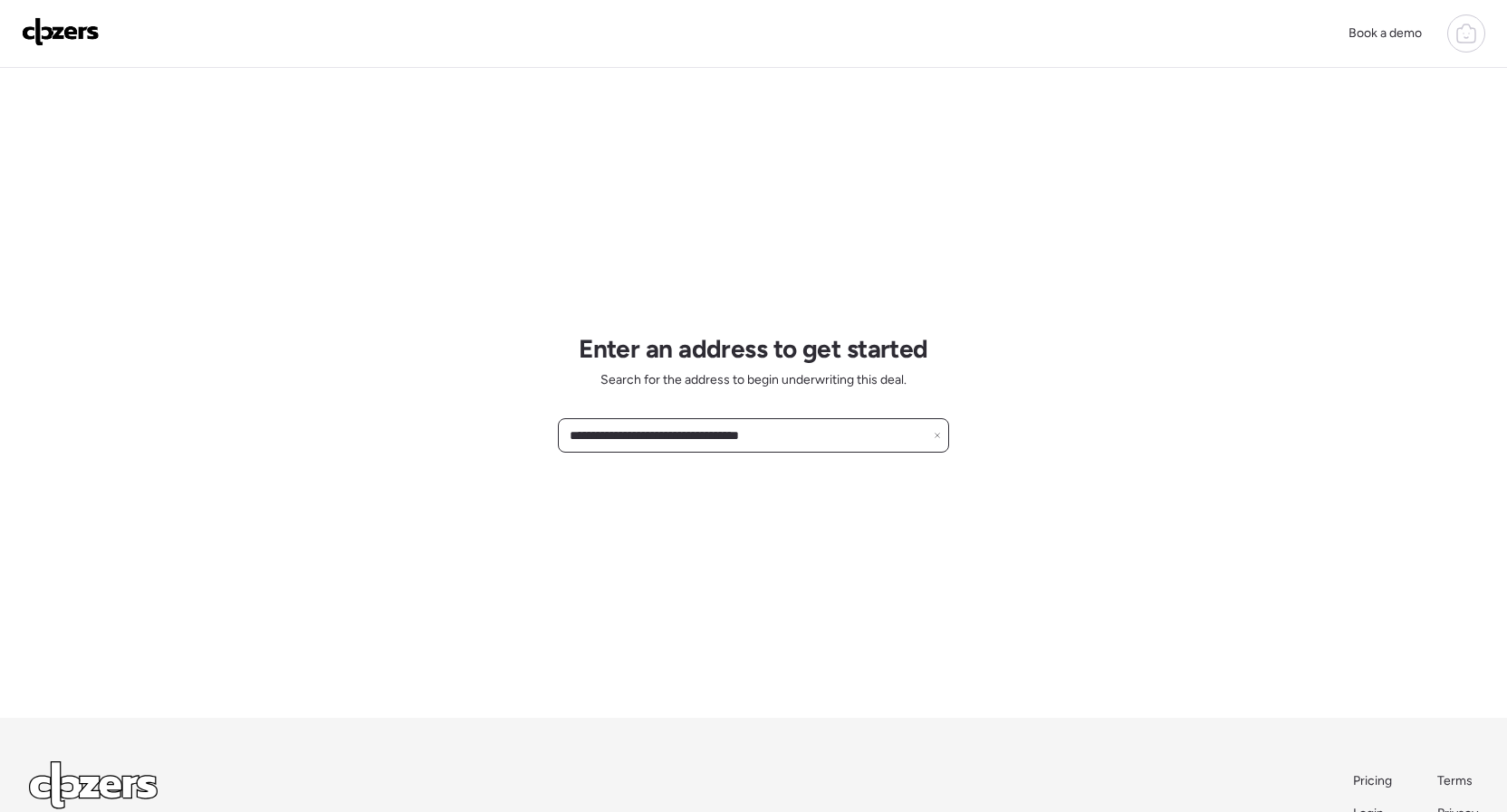 type on "**********" 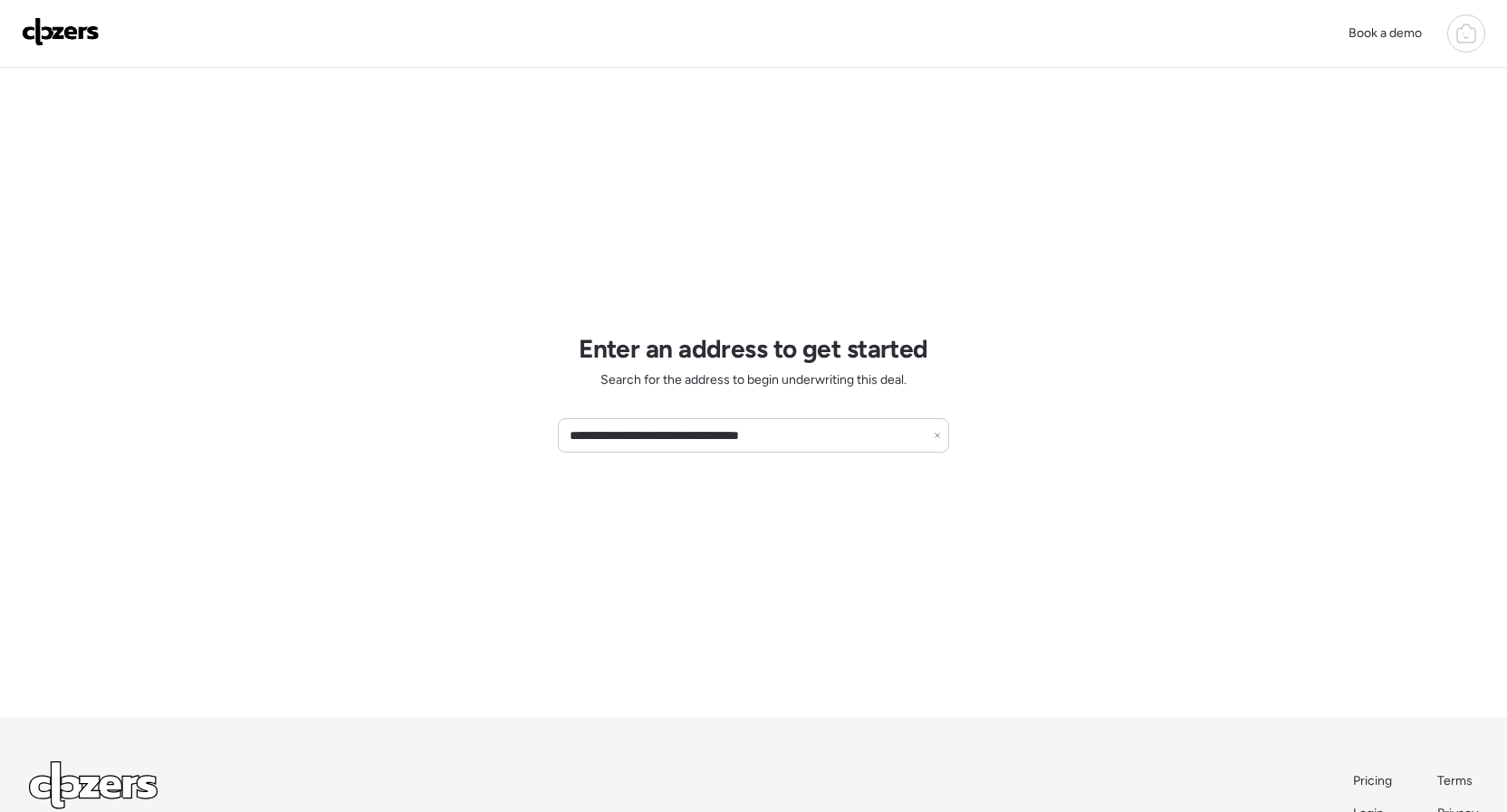 click on "**********" at bounding box center (754, 393) 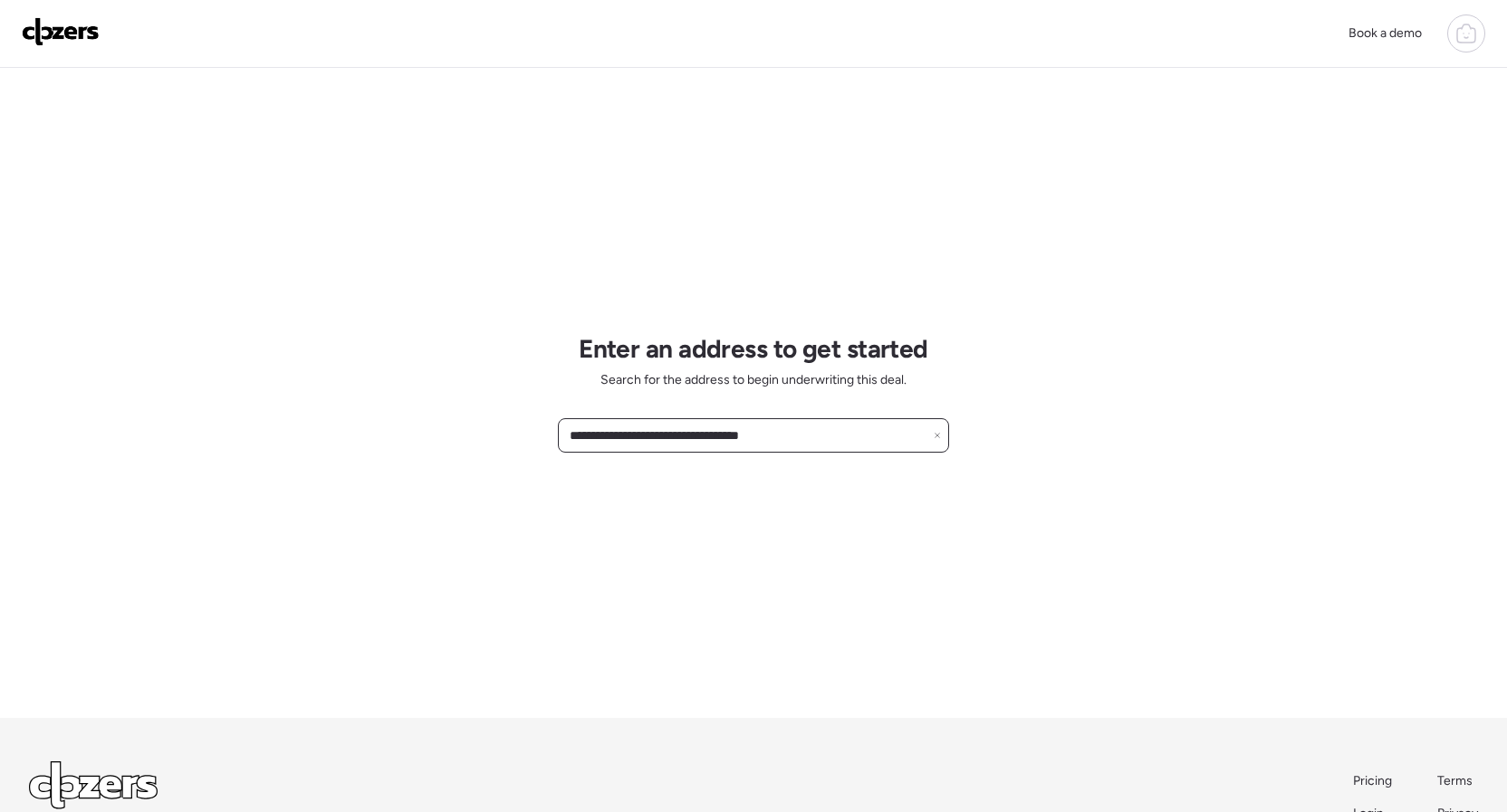 click on "**********" at bounding box center (754, 435) 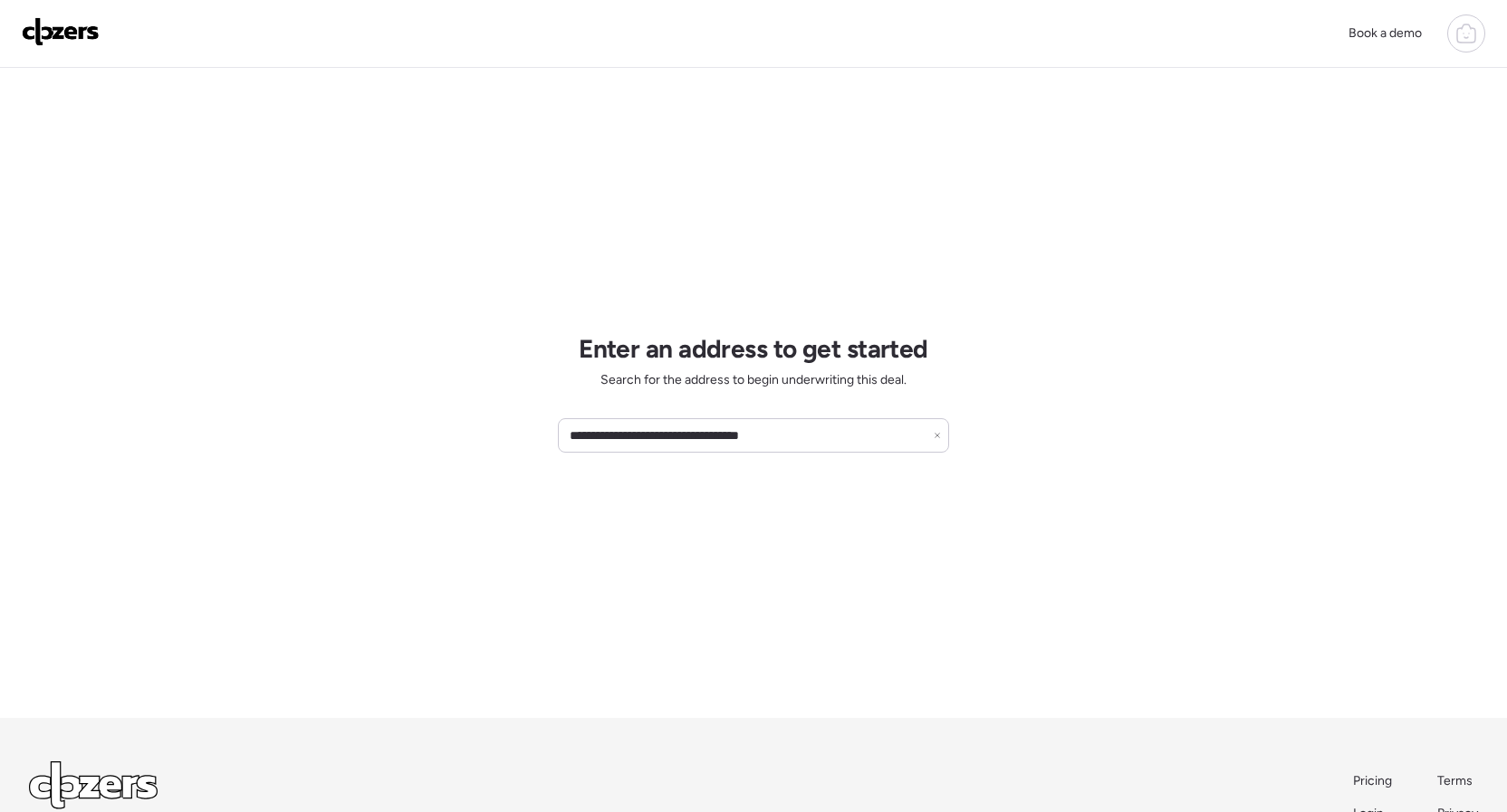 click on "**********" at bounding box center (754, 393) 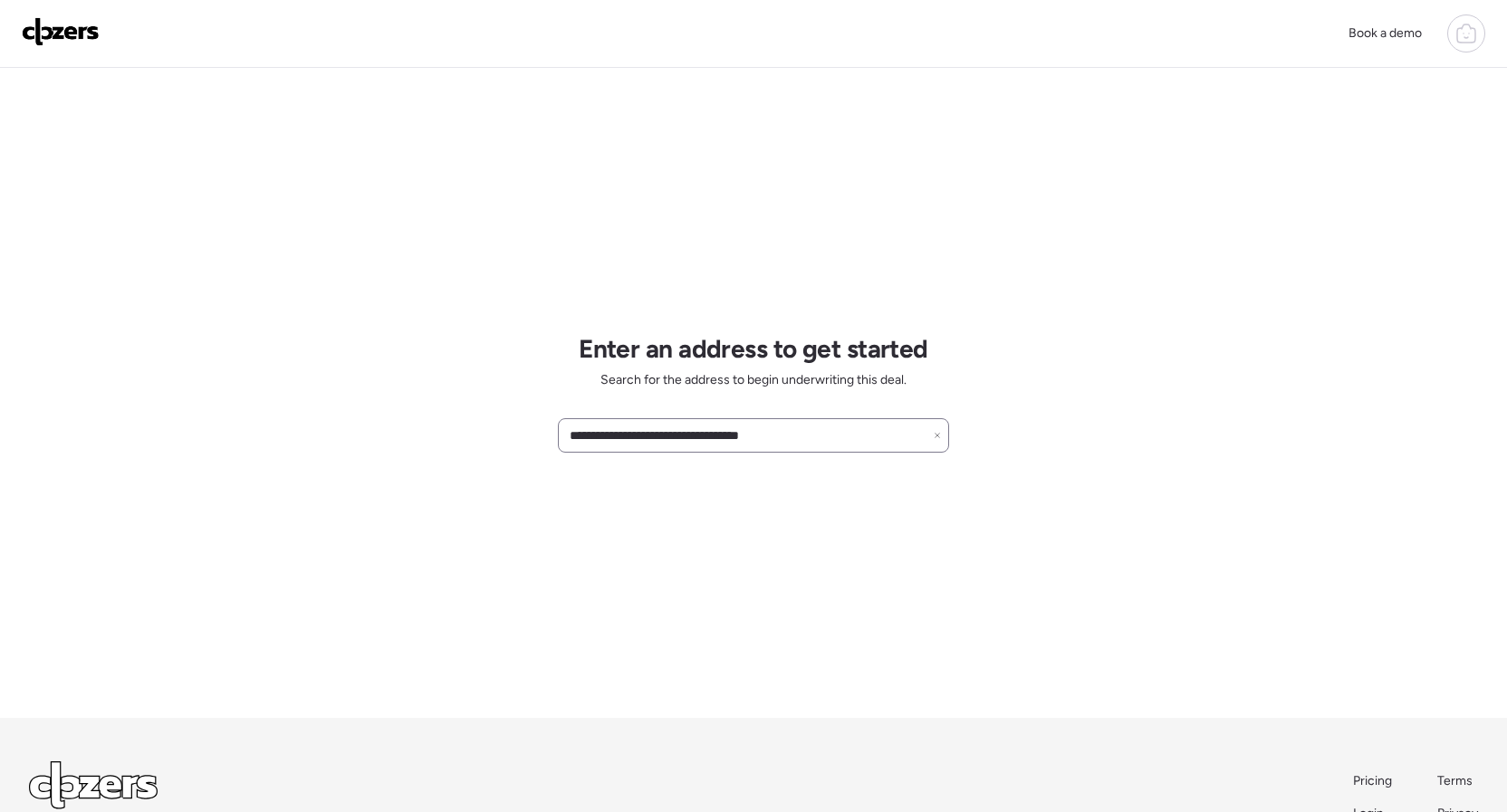 click on "**********" at bounding box center [754, 435] 